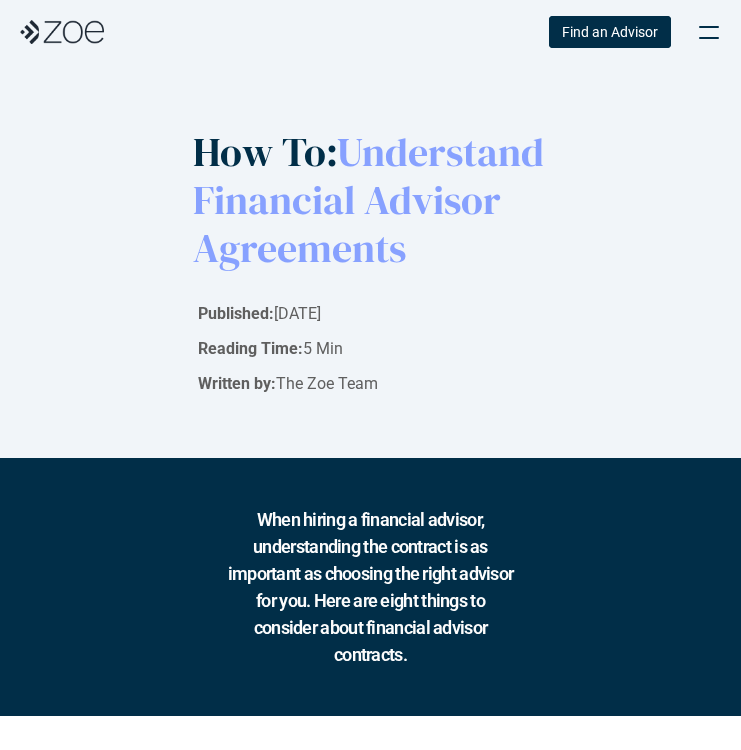 scroll, scrollTop: 0, scrollLeft: 0, axis: both 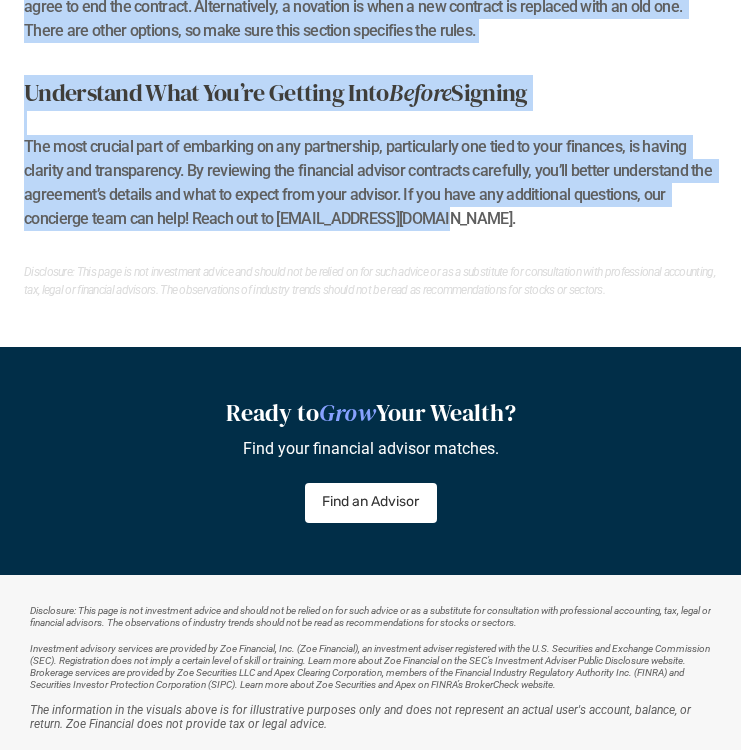 drag, startPoint x: 25, startPoint y: 122, endPoint x: 533, endPoint y: 279, distance: 531.70764 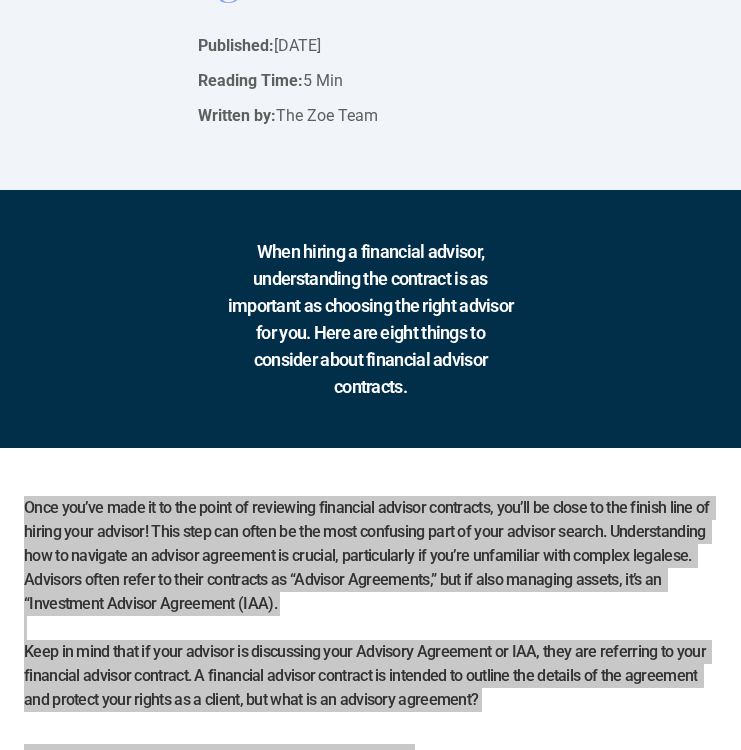 scroll, scrollTop: 725, scrollLeft: 0, axis: vertical 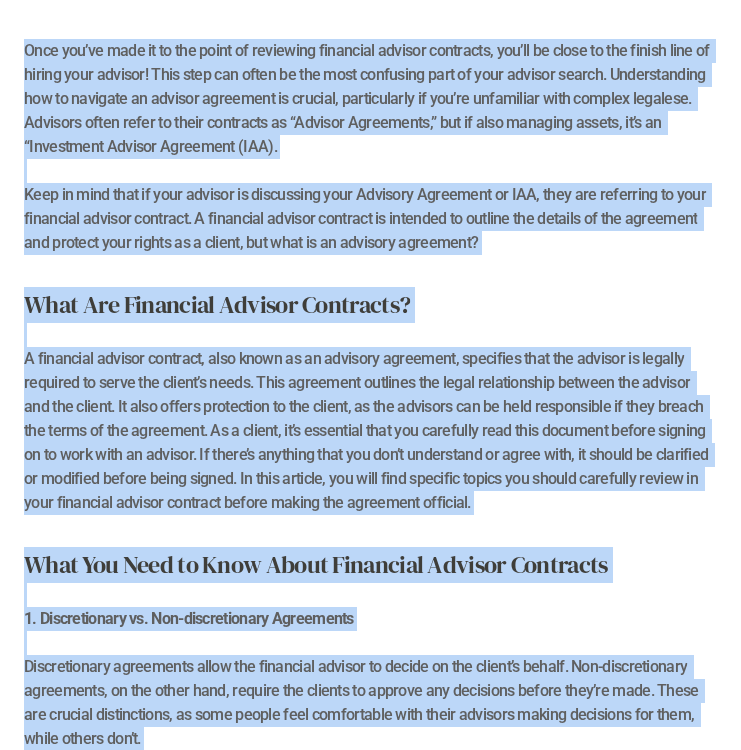 click on "What Are Financial Advisor Contracts? A financial advisor contract, also known as an advisory agreement, specifies that the advisor is legally required to serve the client’s needs. This agreement outlines the legal relationship between the advisor and the client. It also offers protection to the client, as the advisors can be held responsible if they breach the terms of the agreement. As a client, it’s essential that you carefully read this document before signing on to work with an advisor. If there’s anything that you don’t understand or agree with, it should be clarified or modified before being signed. In this article, you will find specific topics you should carefully review in your financial advisor contract before making the agreement official." at bounding box center (370, 401) 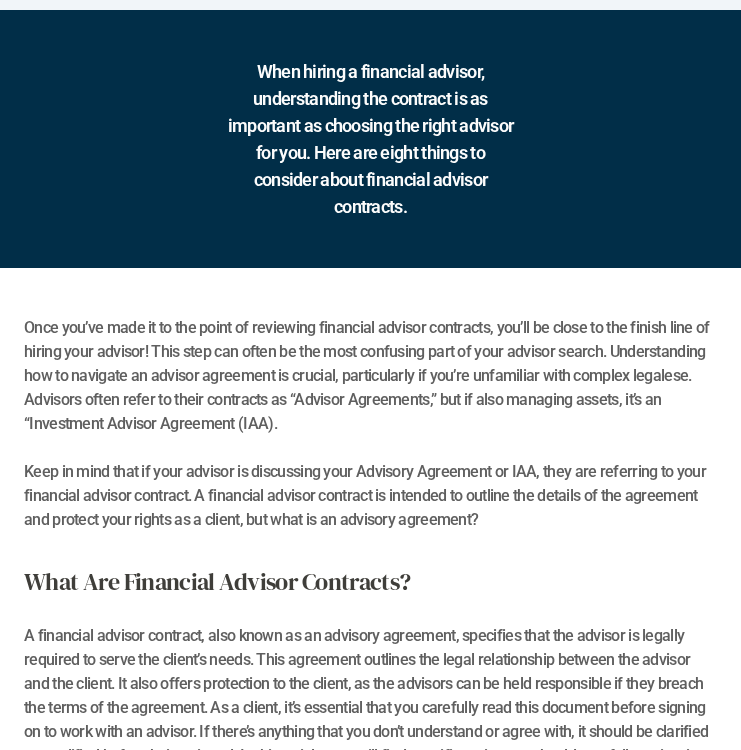 scroll, scrollTop: 0, scrollLeft: 0, axis: both 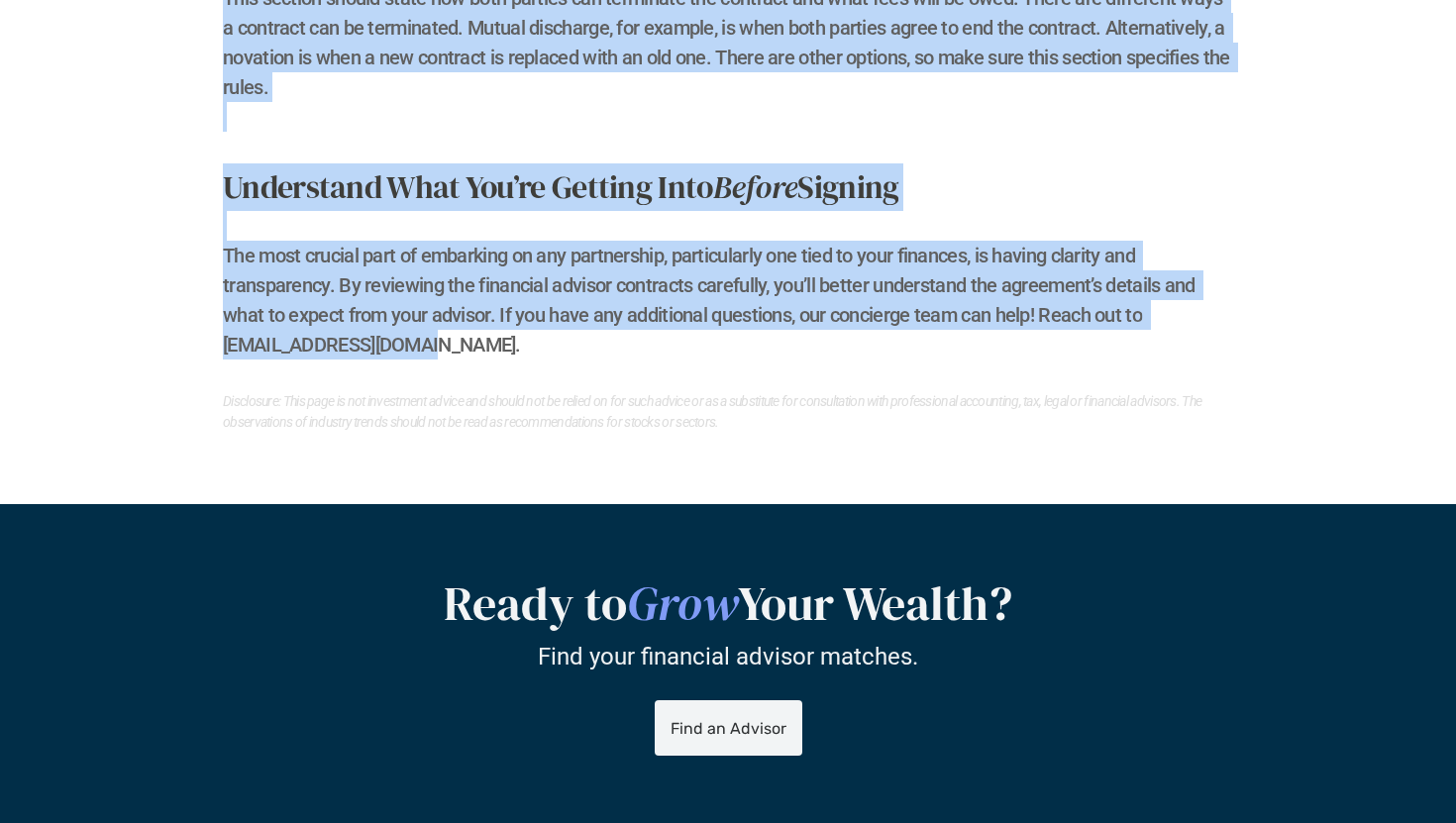 drag, startPoint x: 219, startPoint y: 281, endPoint x: 499, endPoint y: 412, distance: 309.12942 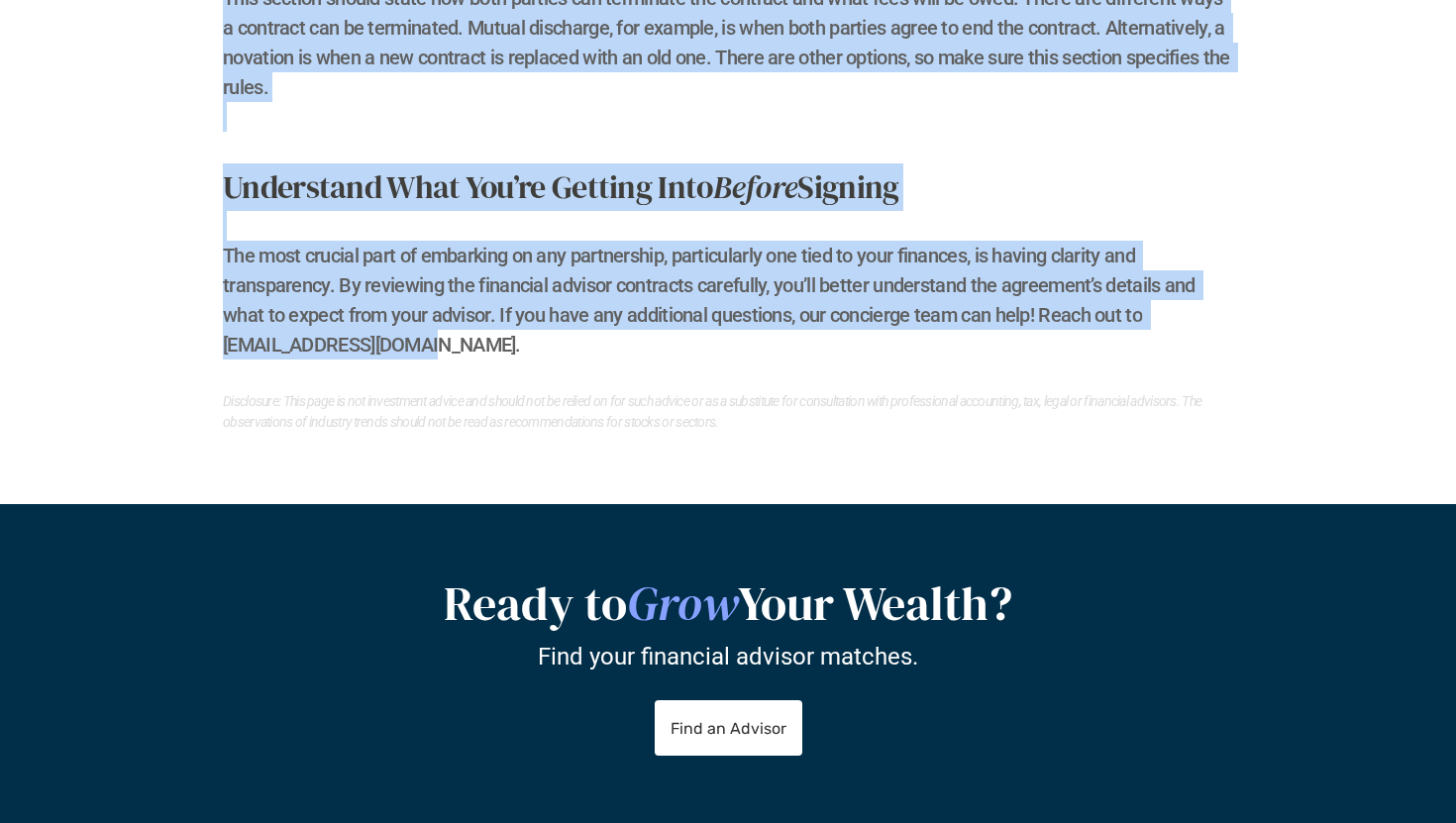 copy on "Once you’ve made it to the point of reviewing financial advisor contracts, you’ll be close to the finish line of hiring your advisor! This step can often be the most confusing part of your advisor search. Understanding how to navigate an advisor agreement is crucial, particularly if you’re unfamiliar with complex legalese. Advisors often refer to their contracts as “Advisor Agreements,” but if also managing assets, it’s an “Investment Advisor Agreement (IAA).  Keep in mind that if your advisor is discussing your Advisory Agreement or IAA, they are referring to your financial advisor contract. A financial advisor contract is intended to outline the details of the agreement and protect your rights as a client, but what is an advisory agreement?  What Are Financial Advisor Contracts? A financial advisor contract, also known as an advisory agreement, specifies that the advisor is legally required to serve the client’s needs. This agreement outlines the legal relationship between the advisor and the client. It ..." 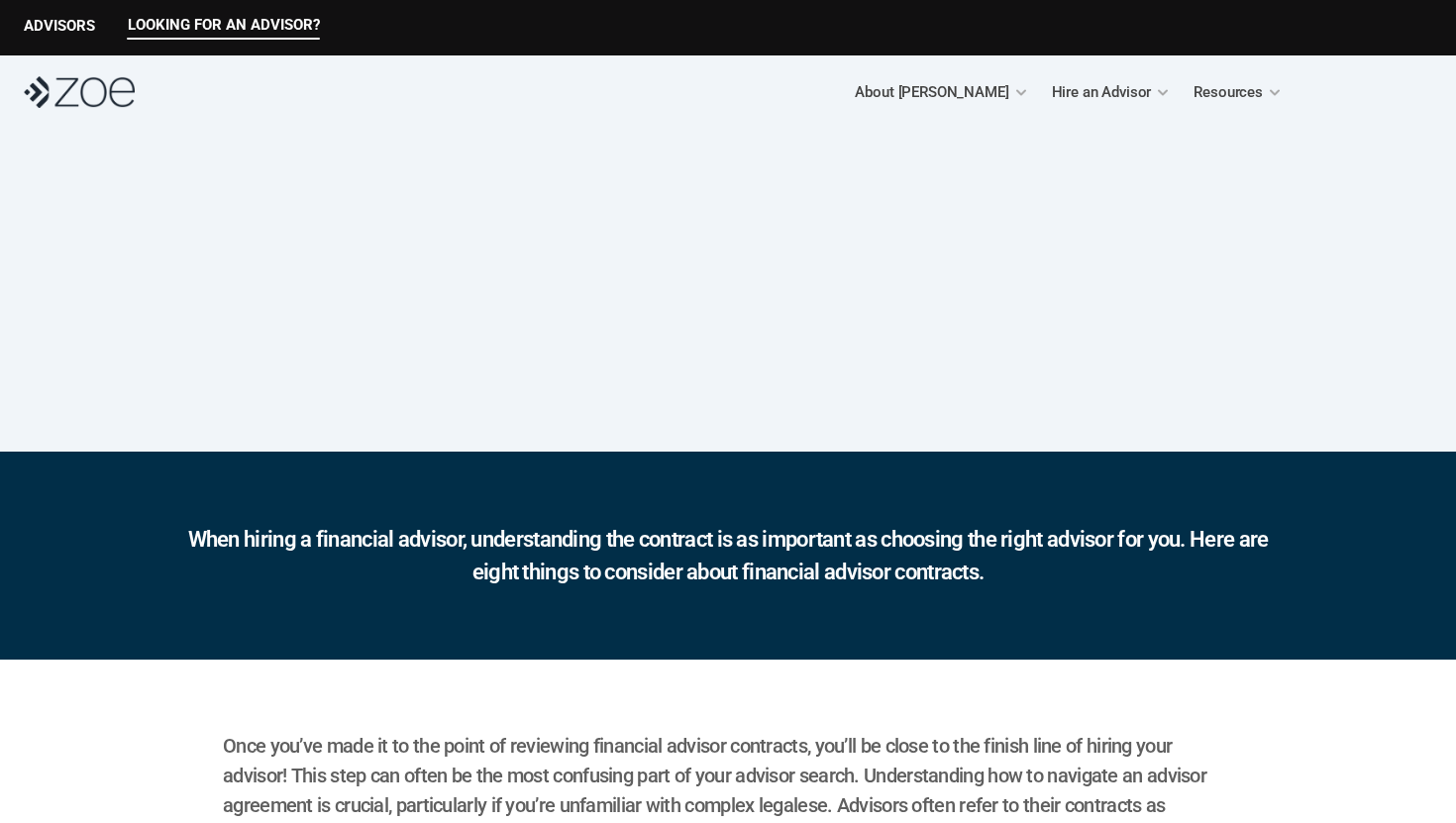 scroll, scrollTop: 0, scrollLeft: 0, axis: both 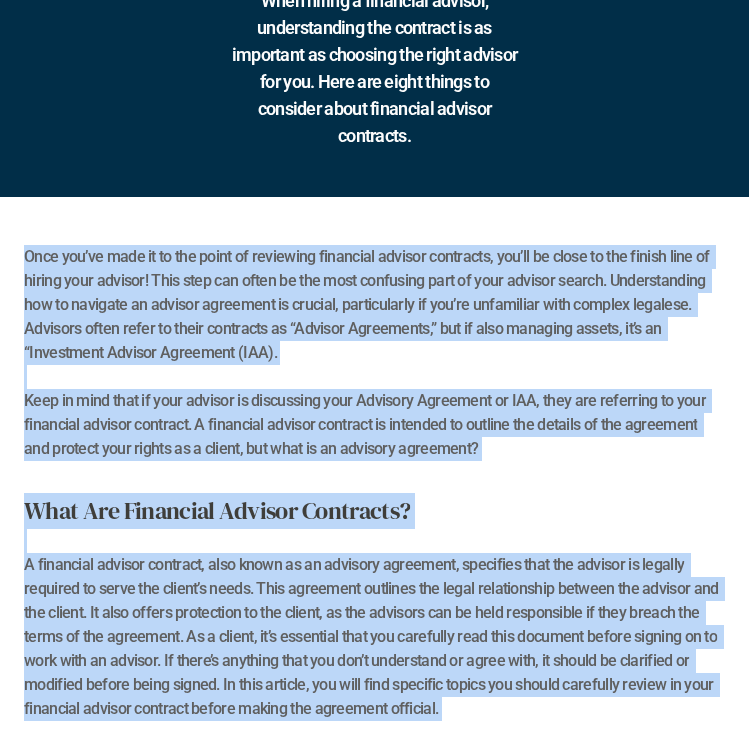 drag, startPoint x: 434, startPoint y: 498, endPoint x: 5, endPoint y: 315, distance: 466.40112 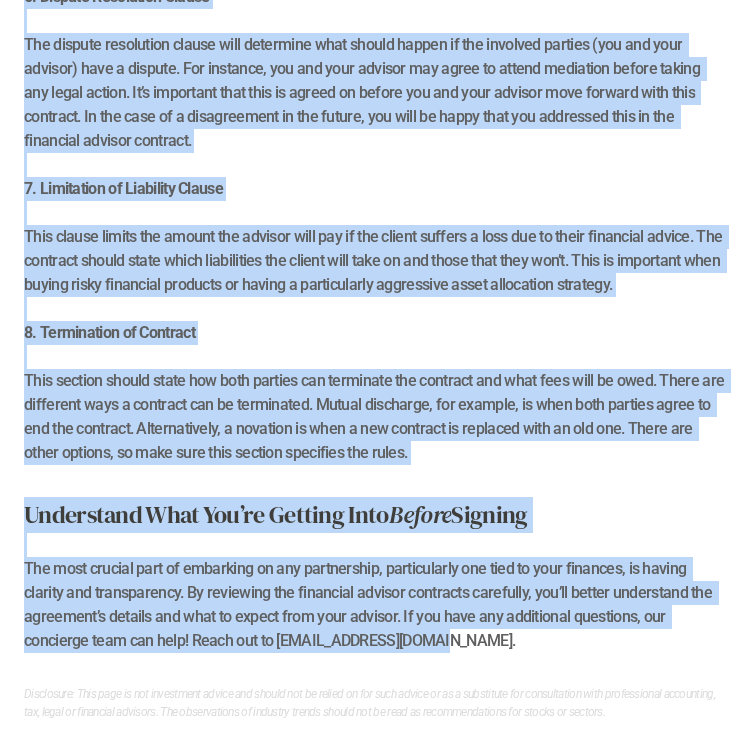 scroll, scrollTop: 2407, scrollLeft: 0, axis: vertical 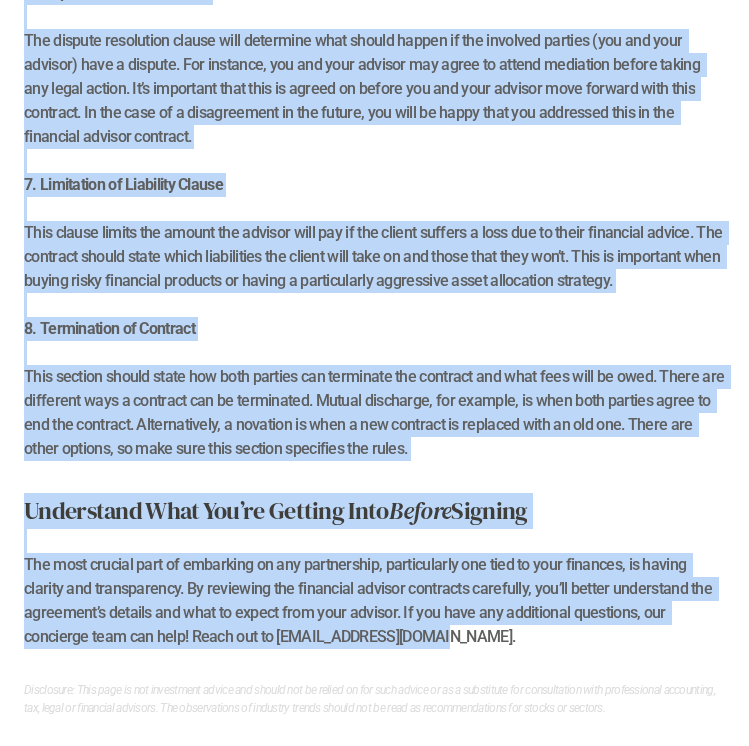 click on "7. Limitation of Liability Clause" at bounding box center (374, 173) 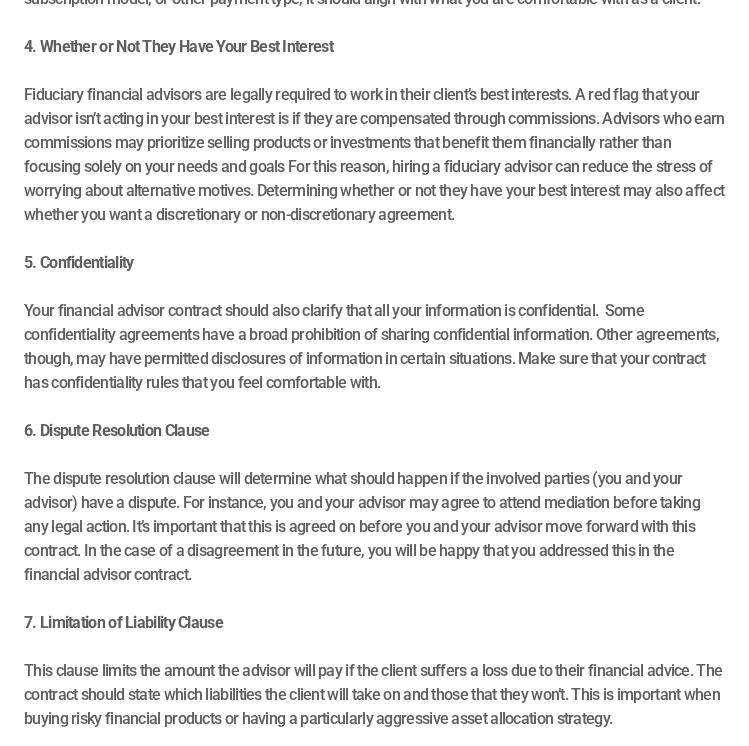 scroll, scrollTop: 1588, scrollLeft: 0, axis: vertical 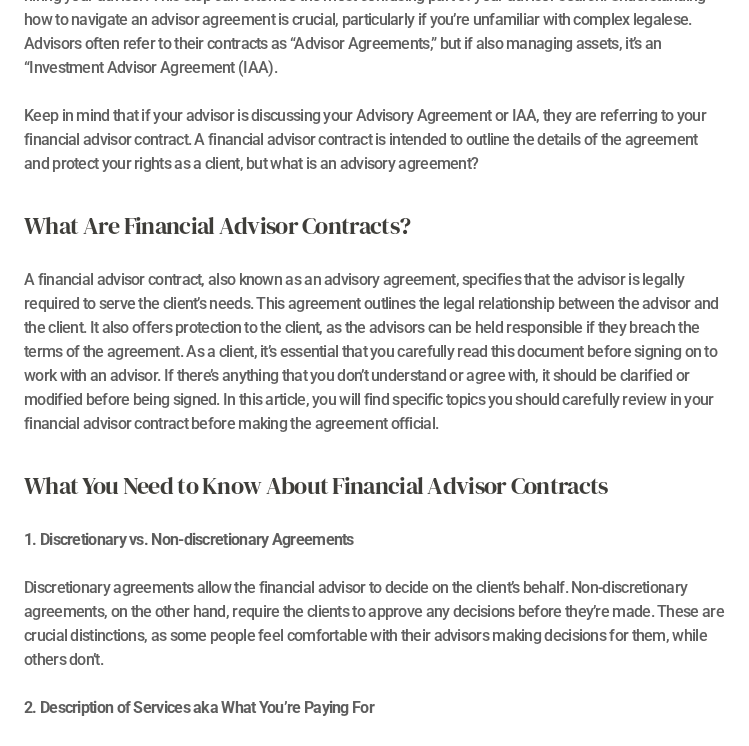 click on "What Are Financial Advisor Contracts? A financial advisor contract, also known as an advisory agreement, specifies that the advisor is legally required to serve the client’s needs. This agreement outlines the legal relationship between the advisor and the client. It also offers protection to the client, as the advisors can be held responsible if they breach the terms of the agreement. As a client, it’s essential that you carefully read this document before signing on to work with an advisor. If there’s anything that you don’t understand or agree with, it should be clarified or modified before being signed. In this article, you will find specific topics you should carefully review in your financial advisor contract before making the agreement official." at bounding box center (374, 322) 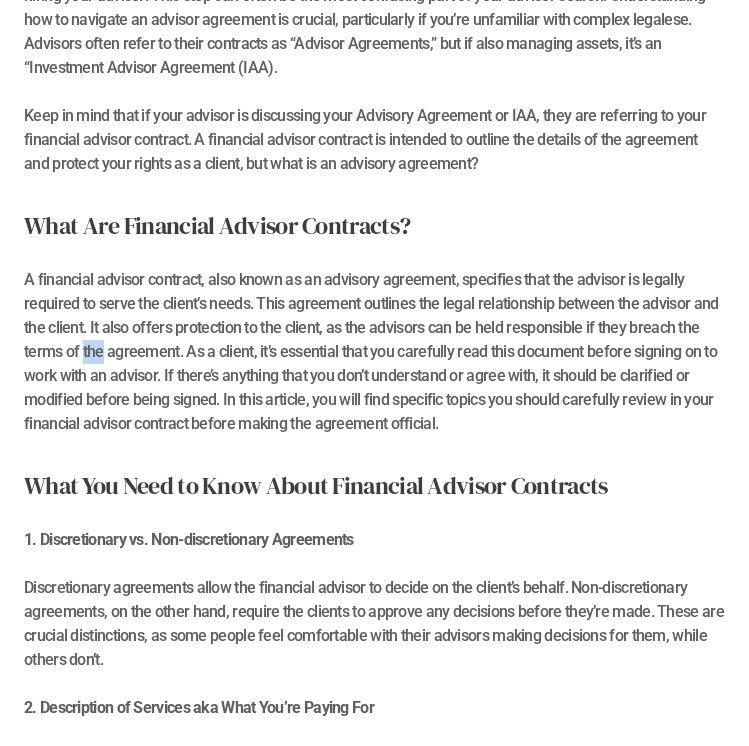 click on "What Are Financial Advisor Contracts? A financial advisor contract, also known as an advisory agreement, specifies that the advisor is legally required to serve the client’s needs. This agreement outlines the legal relationship between the advisor and the client. It also offers protection to the client, as the advisors can be held responsible if they breach the terms of the agreement. As a client, it’s essential that you carefully read this document before signing on to work with an advisor. If there’s anything that you don’t understand or agree with, it should be clarified or modified before being signed. In this article, you will find specific topics you should carefully review in your financial advisor contract before making the agreement official." at bounding box center [374, 322] 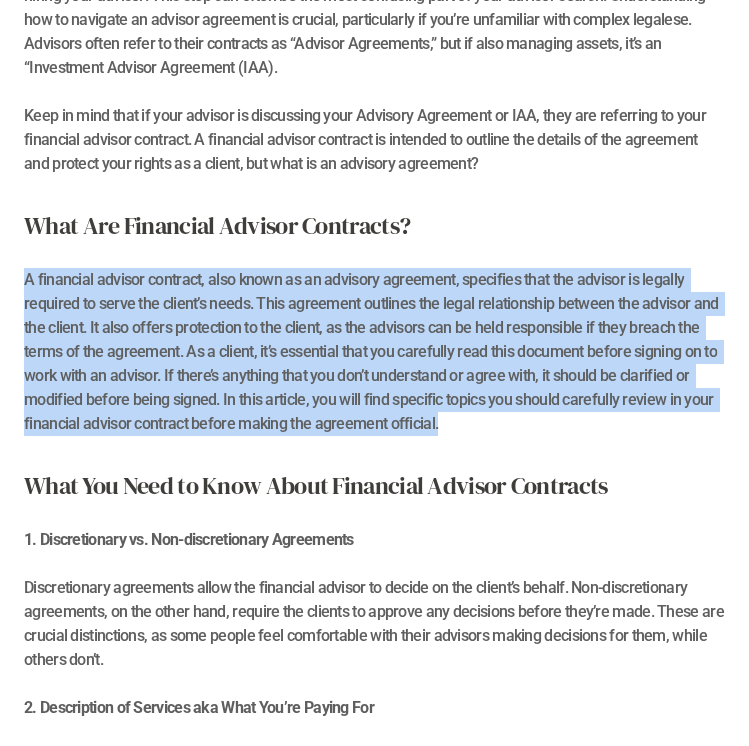 click on "What Are Financial Advisor Contracts? A financial advisor contract, also known as an advisory agreement, specifies that the advisor is legally required to serve the client’s needs. This agreement outlines the legal relationship between the advisor and the client. It also offers protection to the client, as the advisors can be held responsible if they breach the terms of the agreement. As a client, it’s essential that you carefully read this document before signing on to work with an advisor. If there’s anything that you don’t understand or agree with, it should be clarified or modified before being signed. In this article, you will find specific topics you should carefully review in your financial advisor contract before making the agreement official." at bounding box center (374, 322) 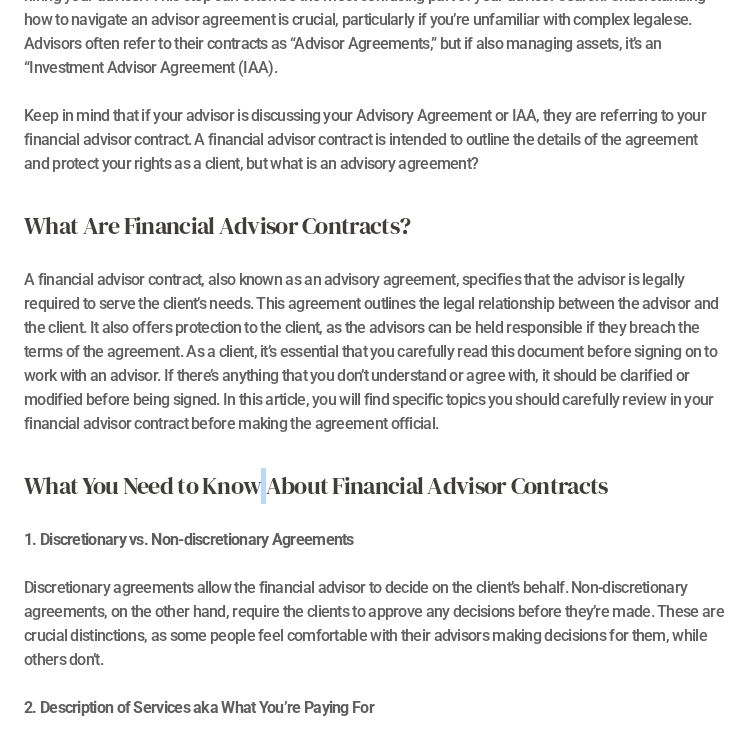 click on "What You Need to Know About Financial Advisor Contracts" at bounding box center (316, 485) 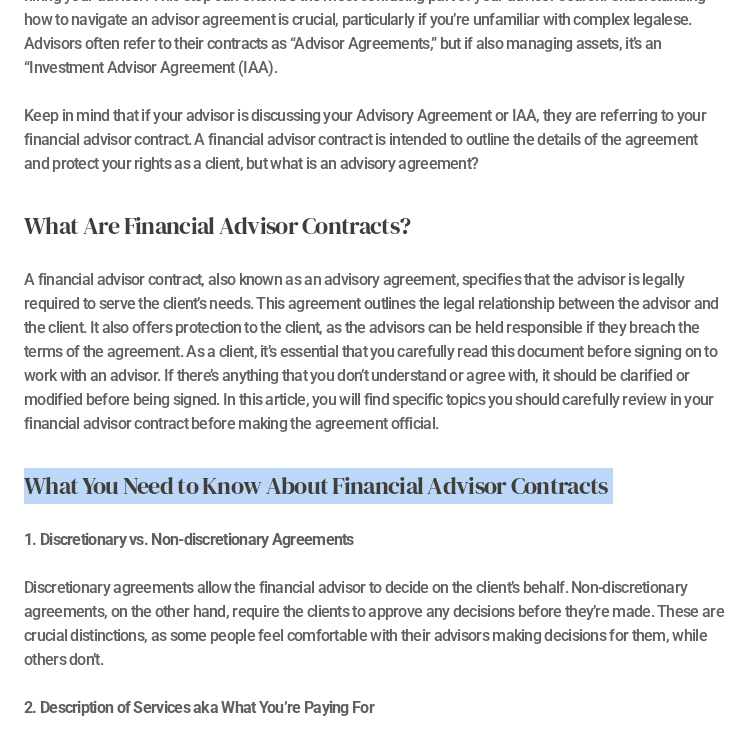 click on "What You Need to Know About Financial Advisor Contracts" at bounding box center (316, 485) 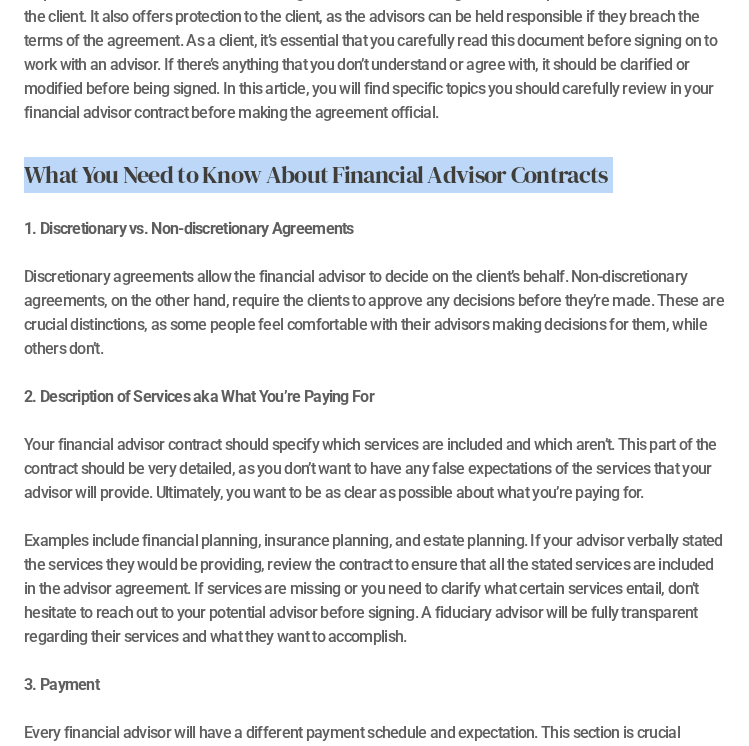 scroll, scrollTop: 1113, scrollLeft: 0, axis: vertical 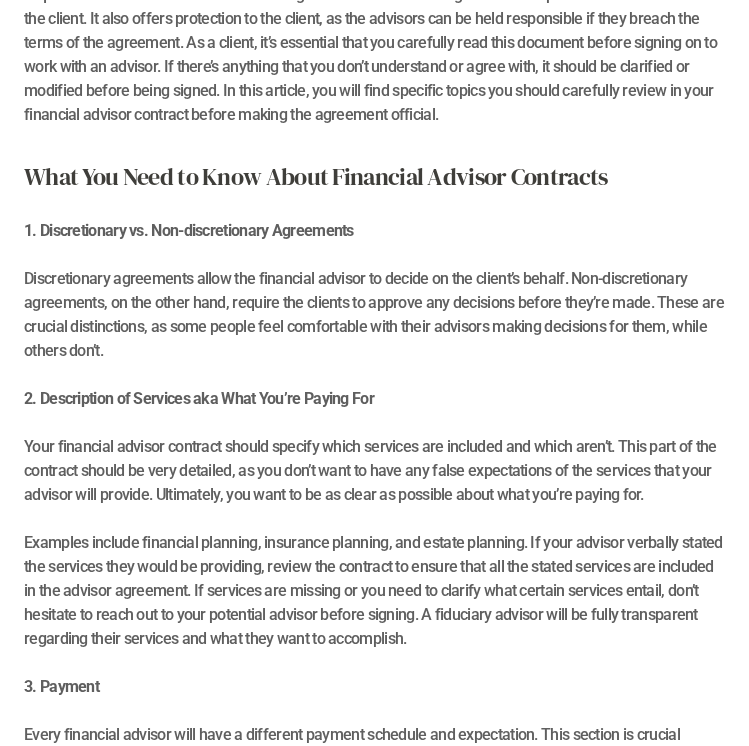 click on "What You Need to Know About Financial Advisor Contracts  1. Discretionary vs. Non-discretionary Agreements Discretionary agreements allow the financial advisor to decide on the client’s behalf. Non-discretionary agreements, on the other hand, require the clients to approve any decisions before they’re made. These are crucial distinctions, as some people feel comfortable with their advisors making decisions for them, while others don’t." at bounding box center [374, 261] 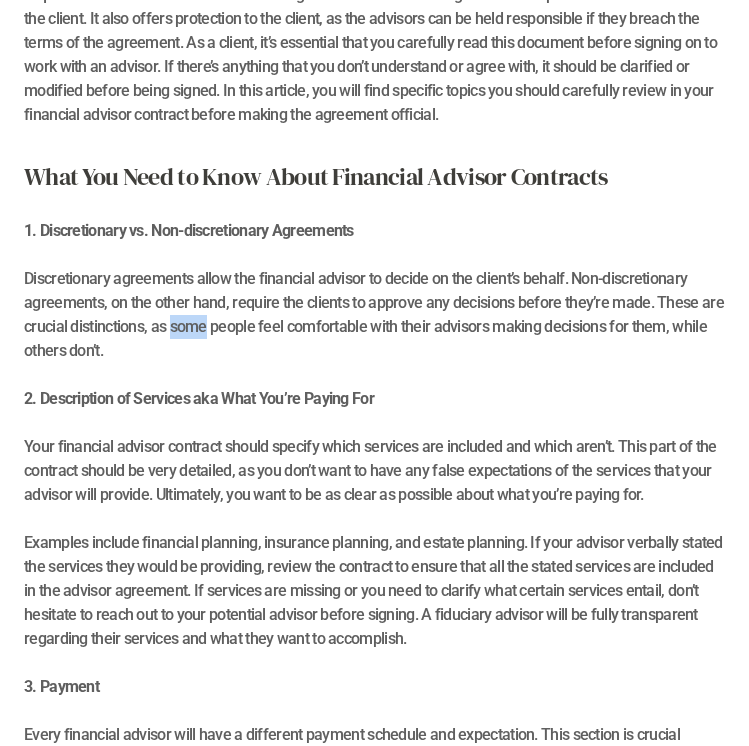click on "What You Need to Know About Financial Advisor Contracts  1. Discretionary vs. Non-discretionary Agreements Discretionary agreements allow the financial advisor to decide on the client’s behalf. Non-discretionary agreements, on the other hand, require the clients to approve any decisions before they’re made. These are crucial distinctions, as some people feel comfortable with their advisors making decisions for them, while others don’t." at bounding box center (374, 261) 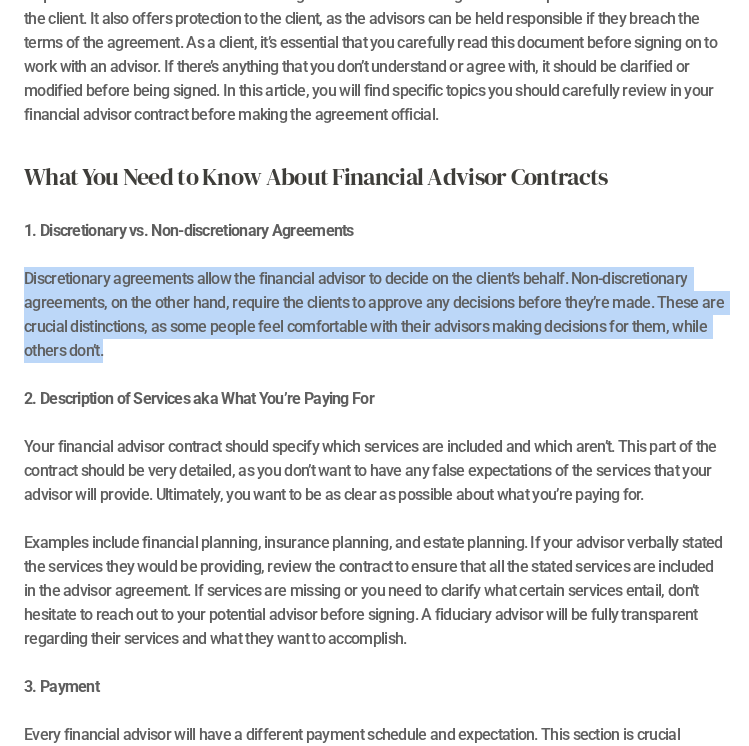 click on "What You Need to Know About Financial Advisor Contracts  1. Discretionary vs. Non-discretionary Agreements Discretionary agreements allow the financial advisor to decide on the client’s behalf. Non-discretionary agreements, on the other hand, require the clients to approve any decisions before they’re made. These are crucial distinctions, as some people feel comfortable with their advisors making decisions for them, while others don’t." at bounding box center [374, 261] 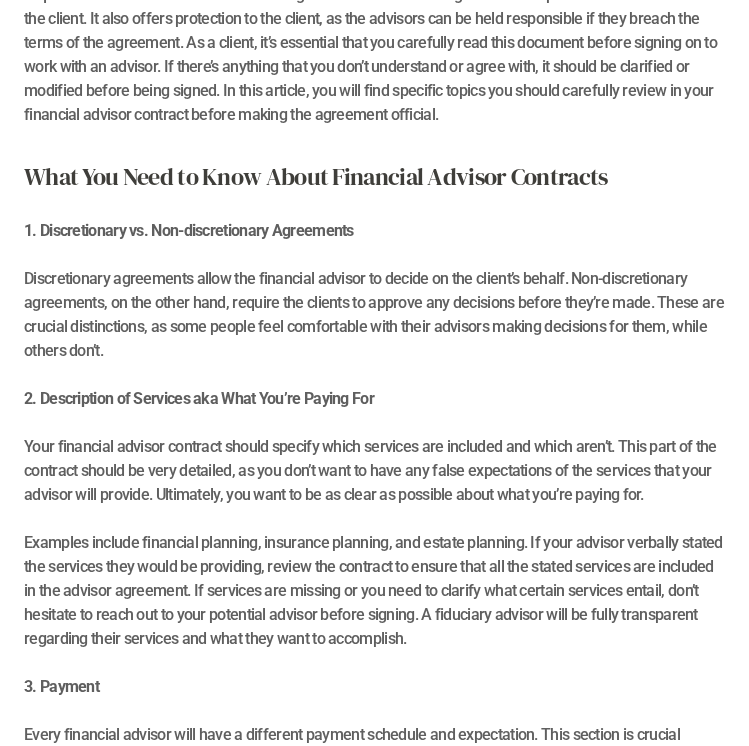 click on "Your financial advisor contract should specify which services are included and which aren’t. This part of the contract should be very detailed, as you don’t want to have any false expectations of the services that your advisor will provide. Ultimately, you want to be as clear as possible about what you’re paying for.  Examples include financial planning, insurance planning, and estate planning. If your advisor verbally stated the services they would be providing, review the contract to ensure that all the stated services are included in the advisor agreement. If services are missing or you need to clarify what certain services entail, don’t hesitate to reach out to your potential advisor before signing. A fiduciary advisor will be fully transparent regarding their services and what they want to accomplish." at bounding box center (374, 531) 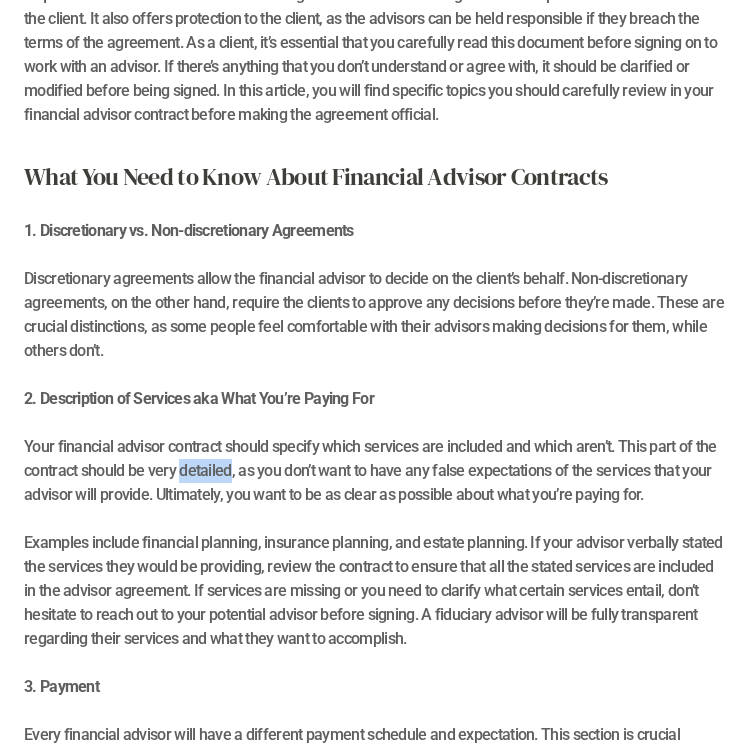 click on "Your financial advisor contract should specify which services are included and which aren’t. This part of the contract should be very detailed, as you don’t want to have any false expectations of the services that your advisor will provide. Ultimately, you want to be as clear as possible about what you’re paying for.  Examples include financial planning, insurance planning, and estate planning. If your advisor verbally stated the services they would be providing, review the contract to ensure that all the stated services are included in the advisor agreement. If services are missing or you need to clarify what certain services entail, don’t hesitate to reach out to your potential advisor before signing. A fiduciary advisor will be fully transparent regarding their services and what they want to accomplish." at bounding box center [374, 531] 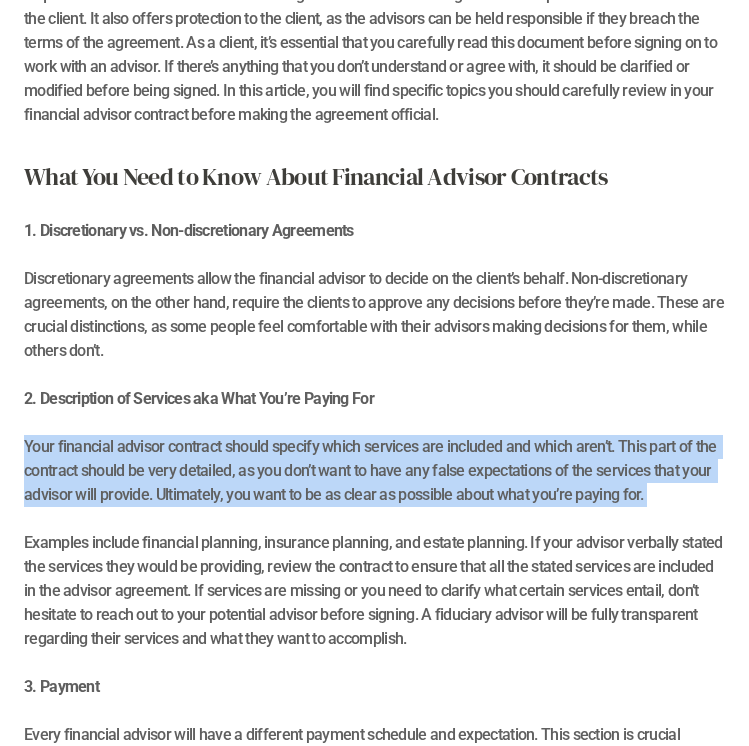 click on "Your financial advisor contract should specify which services are included and which aren’t. This part of the contract should be very detailed, as you don’t want to have any false expectations of the services that your advisor will provide. Ultimately, you want to be as clear as possible about what you’re paying for.  Examples include financial planning, insurance planning, and estate planning. If your advisor verbally stated the services they would be providing, review the contract to ensure that all the stated services are included in the advisor agreement. If services are missing or you need to clarify what certain services entail, don’t hesitate to reach out to your potential advisor before signing. A fiduciary advisor will be fully transparent regarding their services and what they want to accomplish." at bounding box center [374, 531] 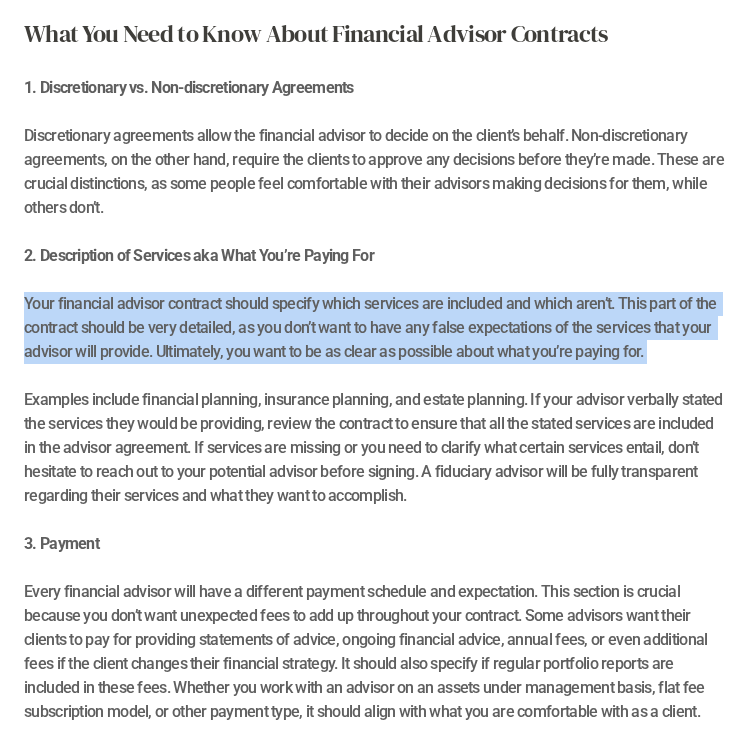 scroll, scrollTop: 1257, scrollLeft: 0, axis: vertical 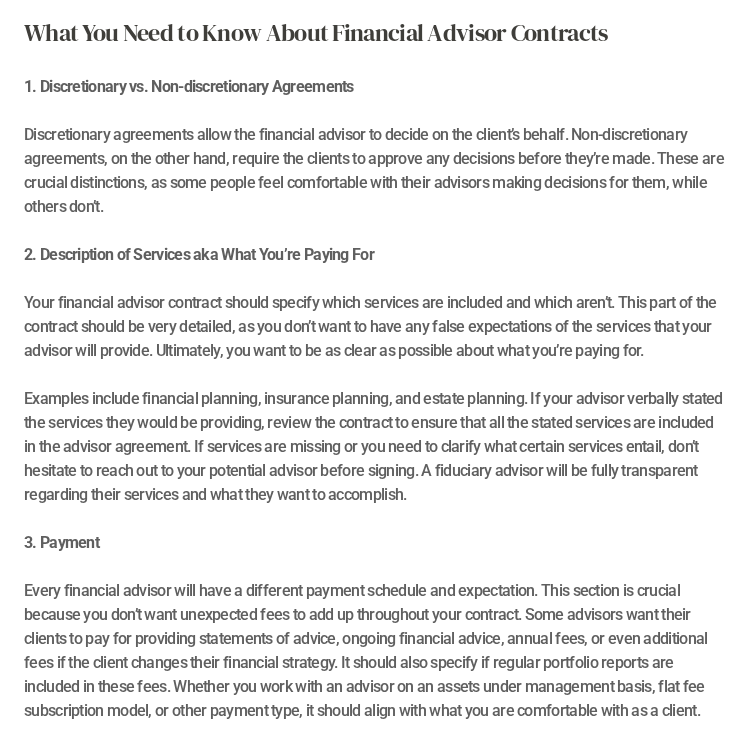 click on "Your financial advisor contract should specify which services are included and which aren’t. This part of the contract should be very detailed, as you don’t want to have any false expectations of the services that your advisor will provide. Ultimately, you want to be as clear as possible about what you’re paying for.  Examples include financial planning, insurance planning, and estate planning. If your advisor verbally stated the services they would be providing, review the contract to ensure that all the stated services are included in the advisor agreement. If services are missing or you need to clarify what certain services entail, don’t hesitate to reach out to your potential advisor before signing. A fiduciary advisor will be fully transparent regarding their services and what they want to accomplish." at bounding box center (374, 387) 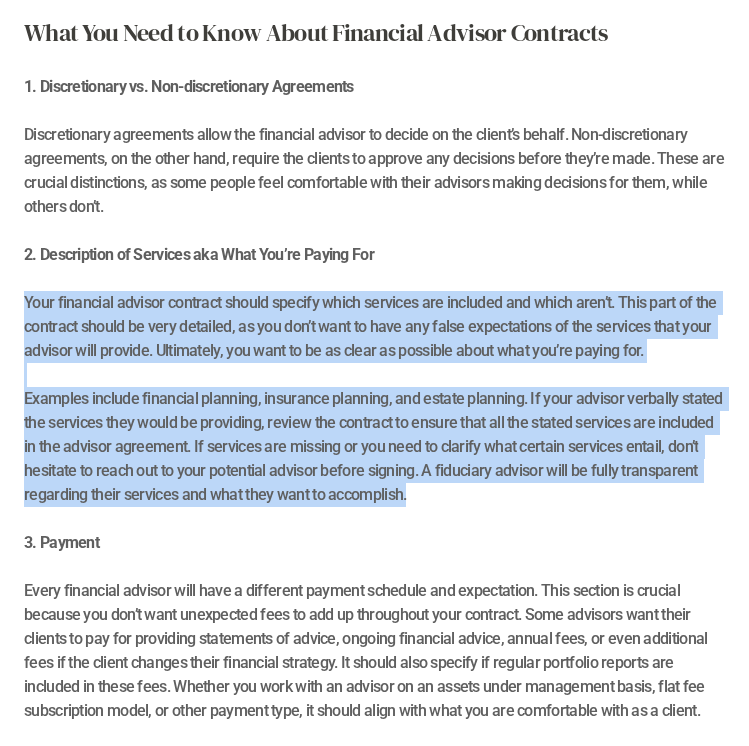 drag, startPoint x: 418, startPoint y: 563, endPoint x: -1, endPoint y: 349, distance: 470.48593 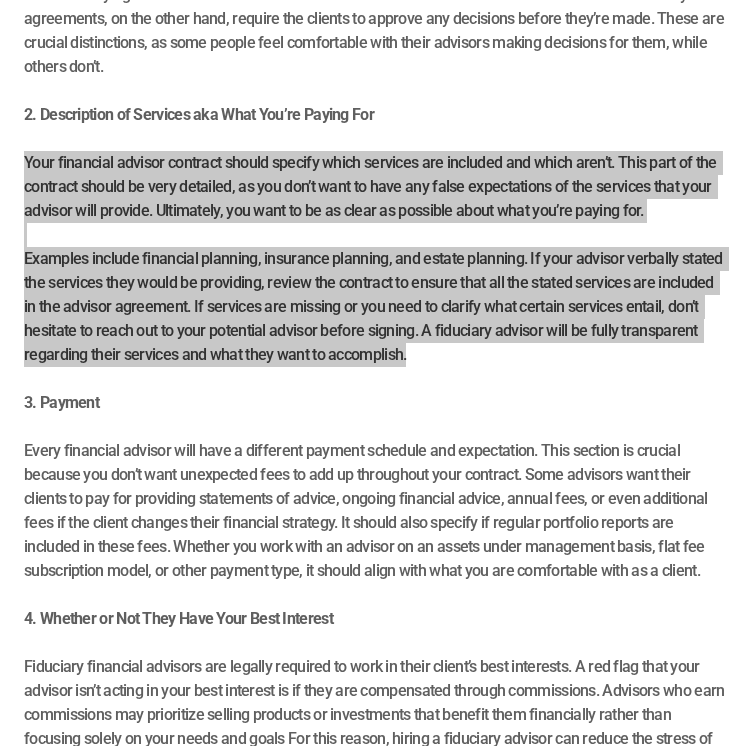 scroll, scrollTop: 1405, scrollLeft: 0, axis: vertical 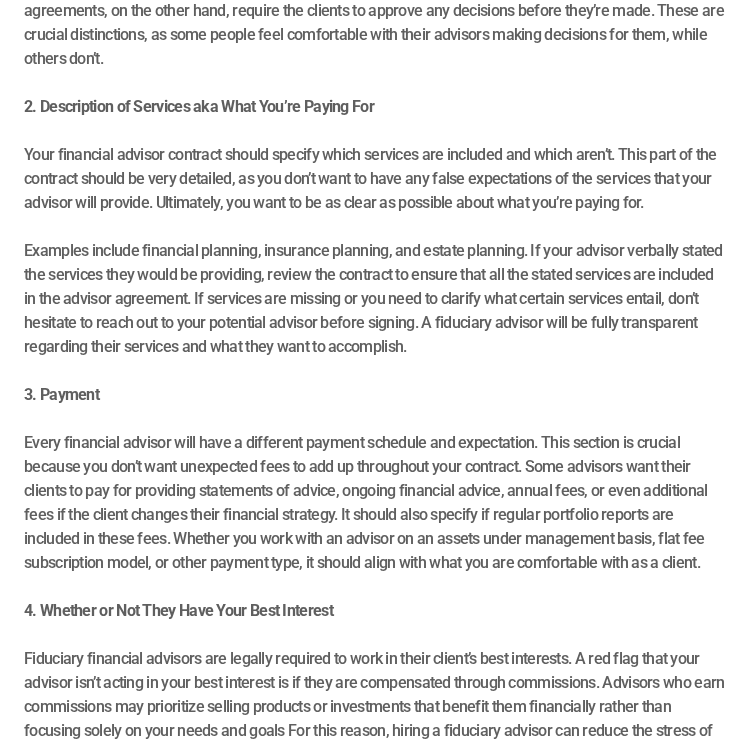 click on "Every financial advisor will have a different payment schedule and expectation. This section is crucial because you don’t want unexpected fees to add up throughout your contract. Some advisors want their clients to pay for providing statements of advice, ongoing financial advice, annual fees, or even additional fees if the client changes their financial strategy. It should also specify if regular portfolio reports are included in these fees. Whether you work with an advisor on an assets under management basis, flat fee subscription model, or other payment type, it should align with what you are comfortable with as a client." at bounding box center (374, 491) 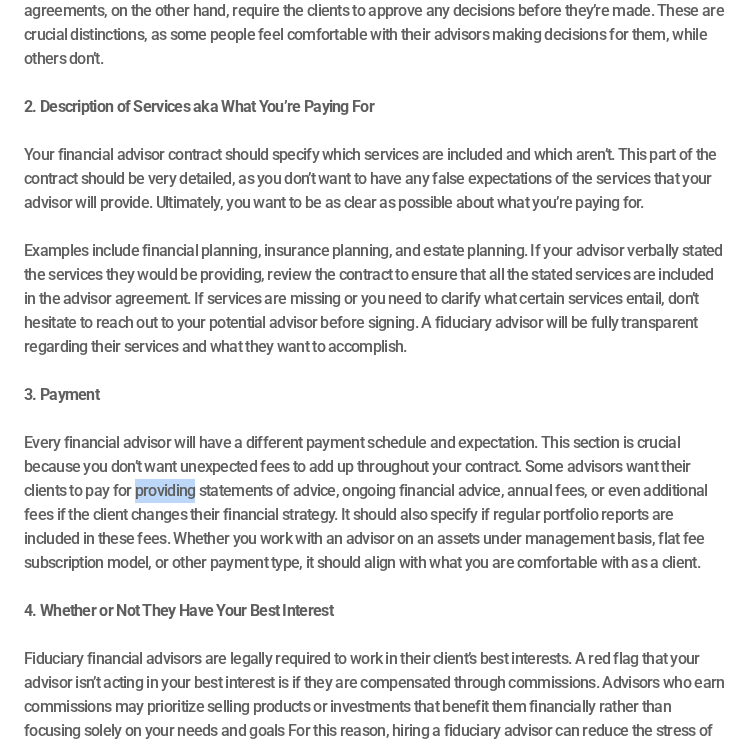 click on "Every financial advisor will have a different payment schedule and expectation. This section is crucial because you don’t want unexpected fees to add up throughout your contract. Some advisors want their clients to pay for providing statements of advice, ongoing financial advice, annual fees, or even additional fees if the client changes their financial strategy. It should also specify if regular portfolio reports are included in these fees. Whether you work with an advisor on an assets under management basis, flat fee subscription model, or other payment type, it should align with what you are comfortable with as a client." at bounding box center (374, 491) 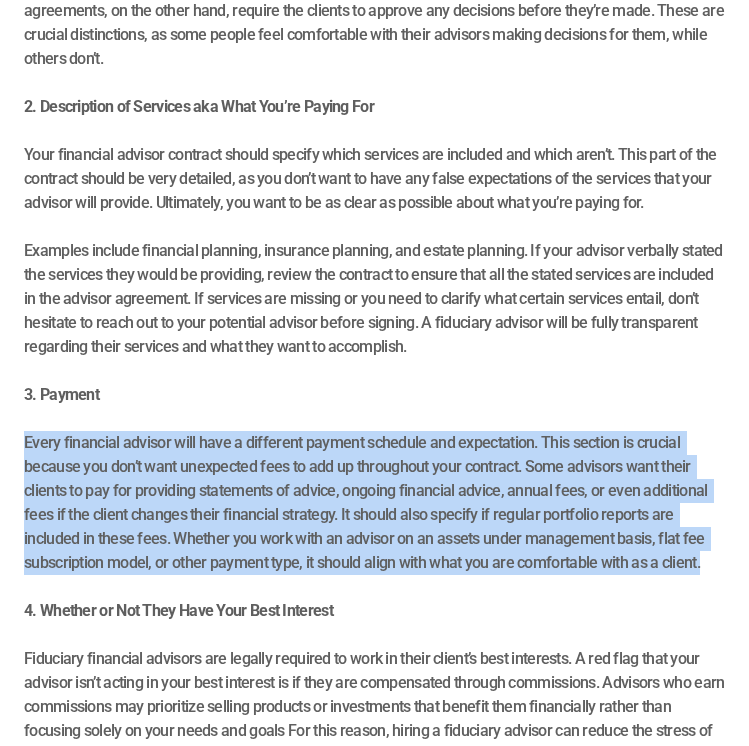 click on "Every financial advisor will have a different payment schedule and expectation. This section is crucial because you don’t want unexpected fees to add up throughout your contract. Some advisors want their clients to pay for providing statements of advice, ongoing financial advice, annual fees, or even additional fees if the client changes their financial strategy. It should also specify if regular portfolio reports are included in these fees. Whether you work with an advisor on an assets under management basis, flat fee subscription model, or other payment type, it should align with what you are comfortable with as a client." at bounding box center [374, 491] 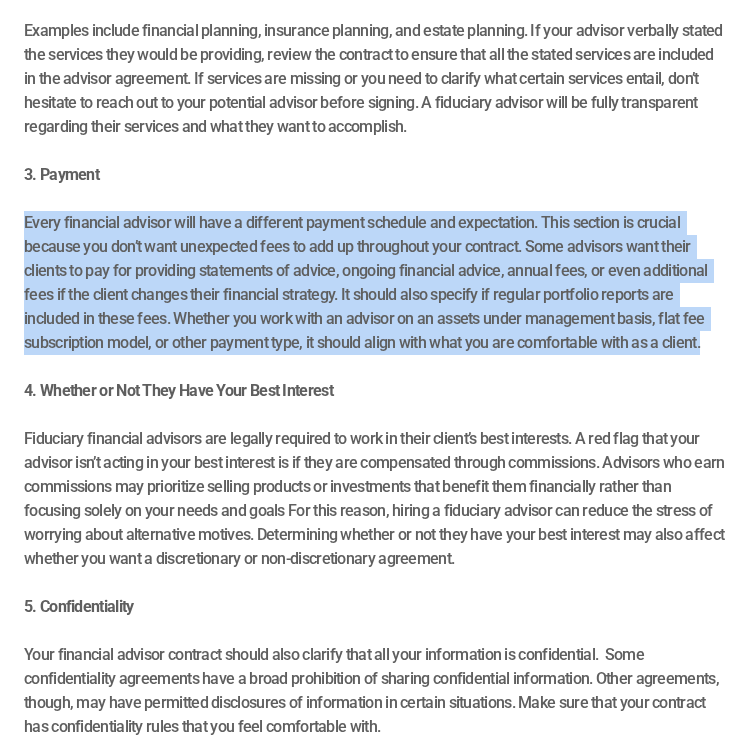 scroll, scrollTop: 1644, scrollLeft: 0, axis: vertical 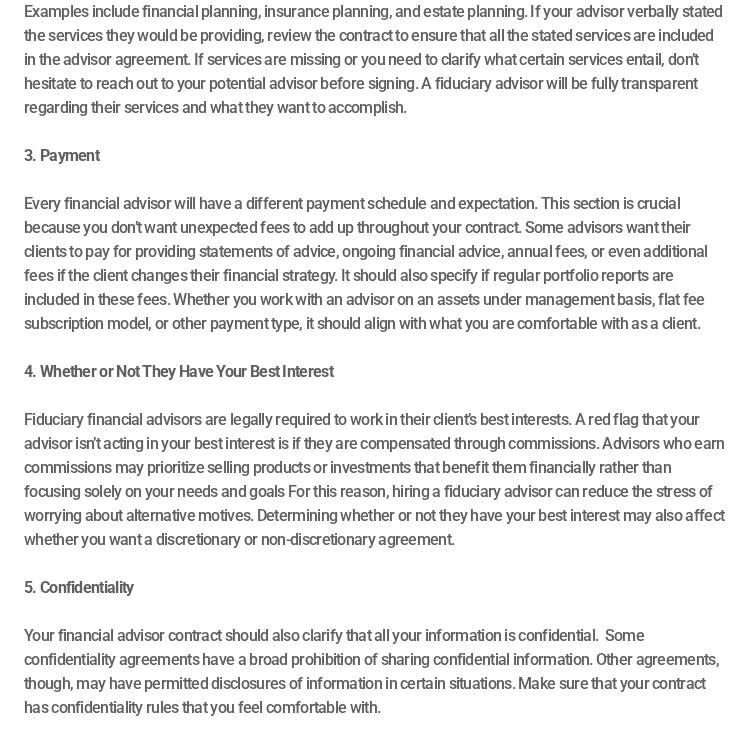 click on "4. Whether or Not They Have Your Best Interest" at bounding box center [178, 371] 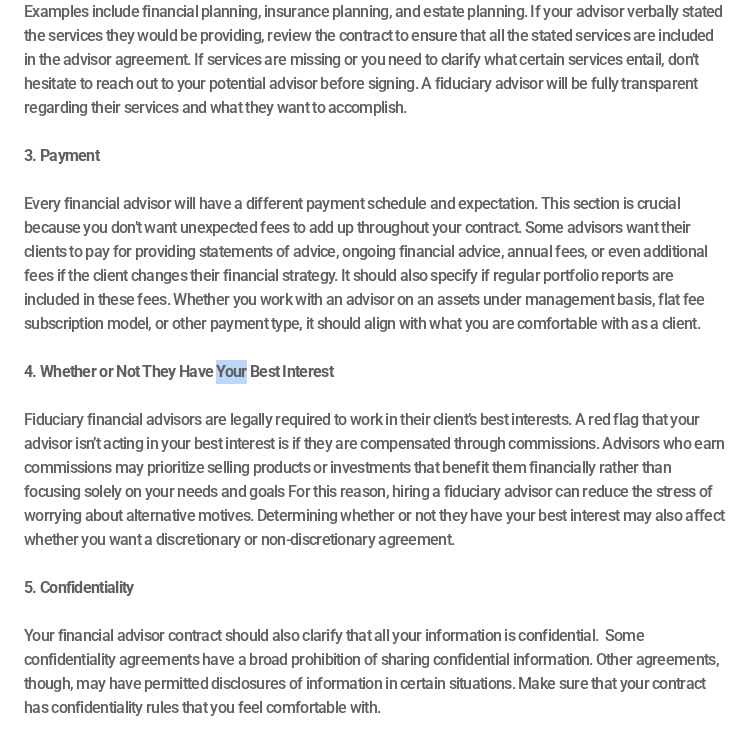 click on "4. Whether or Not They Have Your Best Interest" at bounding box center (178, 371) 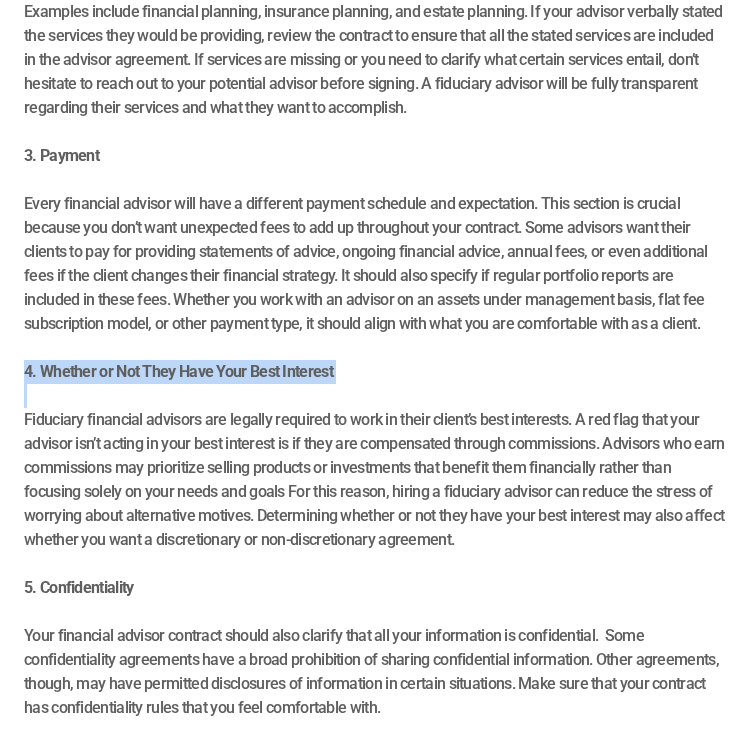 click on "4. Whether or Not They Have Your Best Interest" at bounding box center (178, 371) 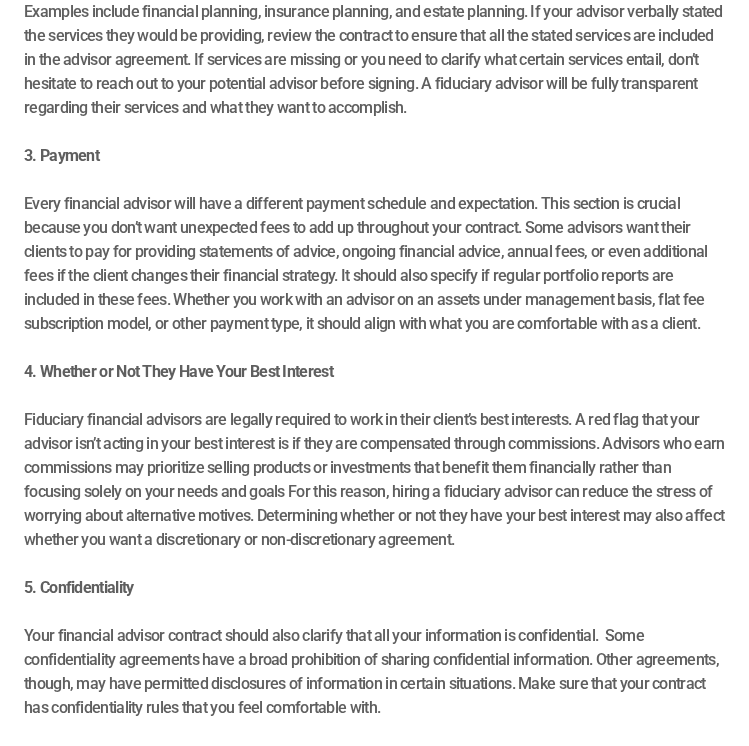 click on "4. Whether or Not They Have Your Best Interest" at bounding box center [178, 371] 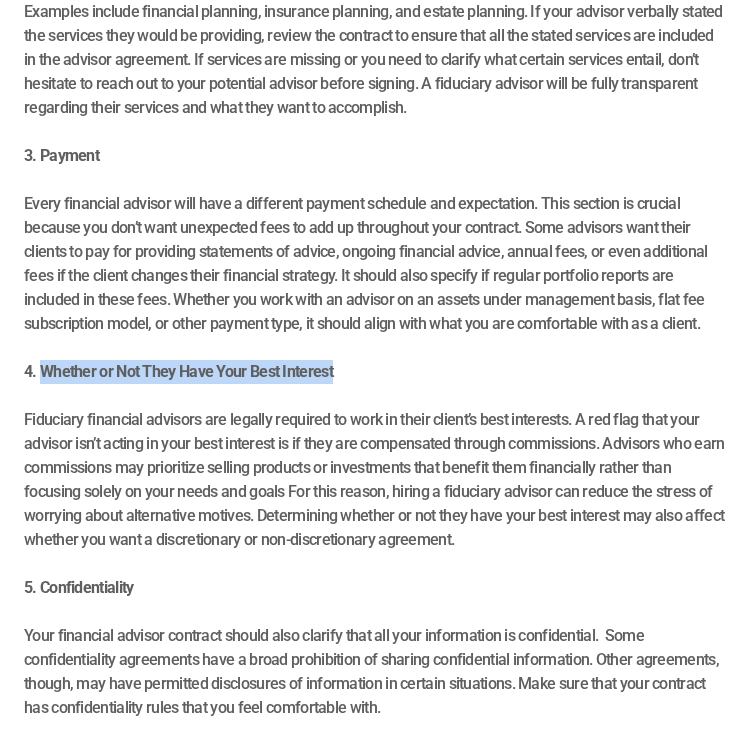 drag, startPoint x: 345, startPoint y: 416, endPoint x: 39, endPoint y: 426, distance: 306.16336 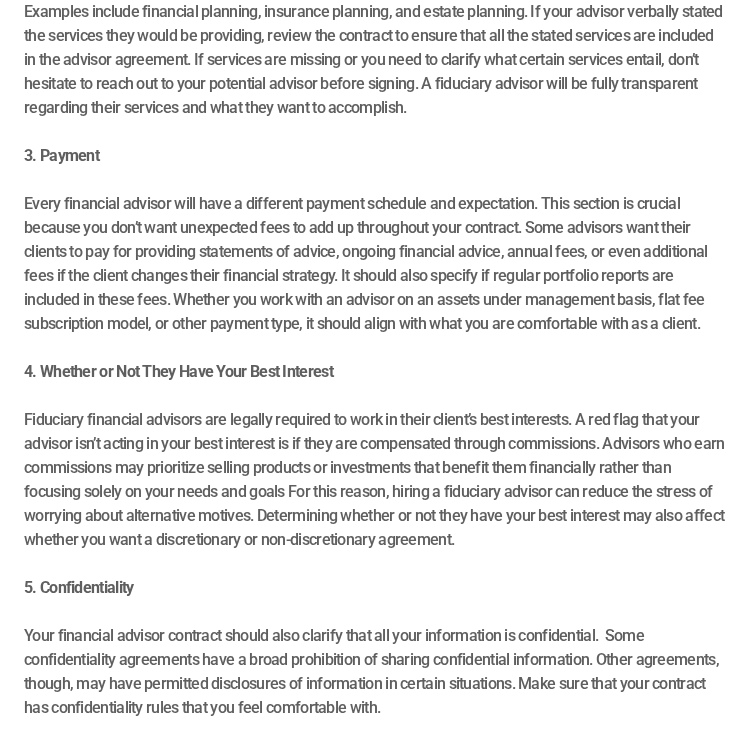 click on "Fiduciary financial advisors are legally required to work in their client’s best interests. A red flag that your advisor isn’t acting in your best interest is if they are compensated through commissions. Advisors who earn commissions may prioritize selling products or investments that benefit them financially rather than focusing solely on your needs and goals For this reason, hiring a fiduciary advisor can reduce the stress of worrying about alternative motives. Determining whether or not they have your best interest may also affect whether you want a discretionary or non-discretionary agreement." at bounding box center (374, 468) 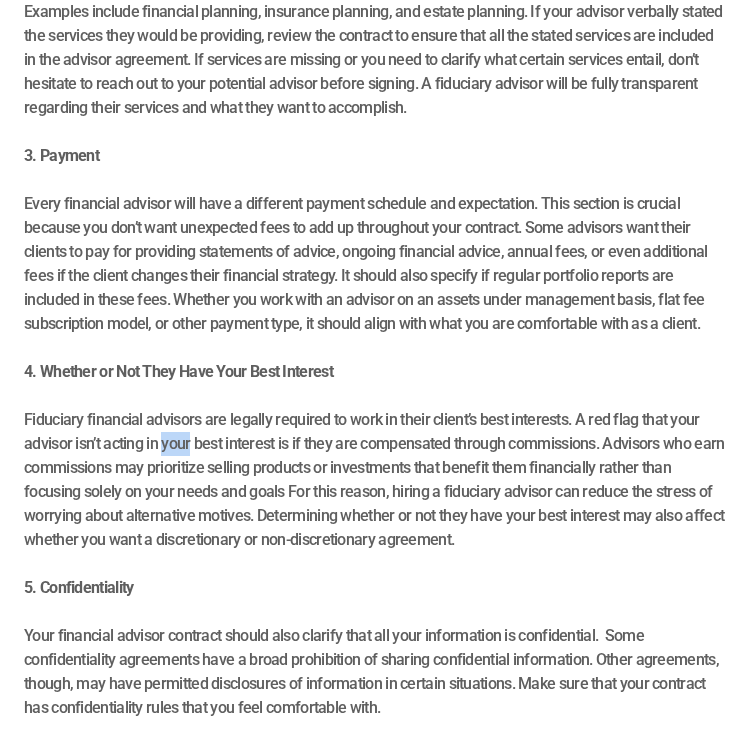 click on "Fiduciary financial advisors are legally required to work in their client’s best interests. A red flag that your advisor isn’t acting in your best interest is if they are compensated through commissions. Advisors who earn commissions may prioritize selling products or investments that benefit them financially rather than focusing solely on your needs and goals For this reason, hiring a fiduciary advisor can reduce the stress of worrying about alternative motives. Determining whether or not they have your best interest may also affect whether you want a discretionary or non-discretionary agreement." at bounding box center [374, 468] 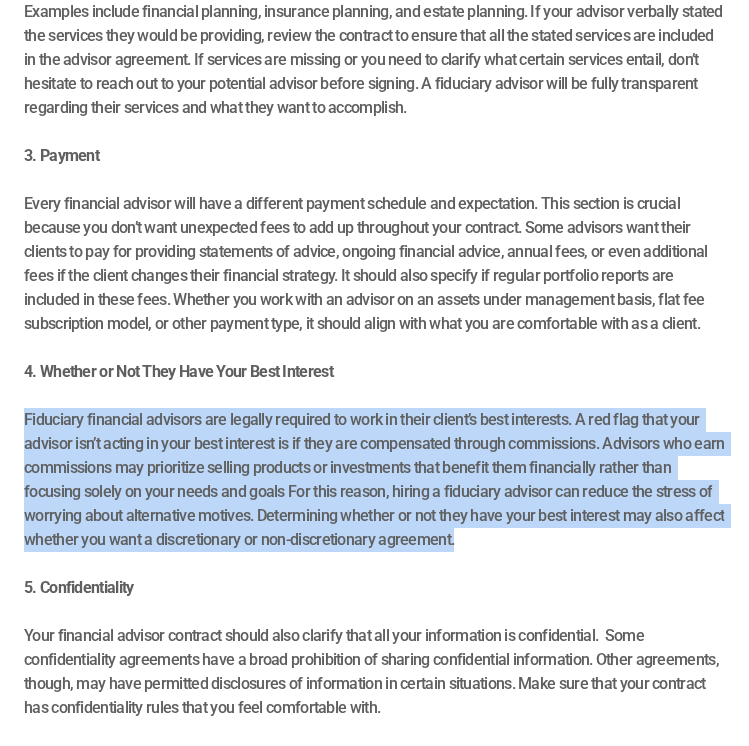 click on "Fiduciary financial advisors are legally required to work in their client’s best interests. A red flag that your advisor isn’t acting in your best interest is if they are compensated through commissions. Advisors who earn commissions may prioritize selling products or investments that benefit them financially rather than focusing solely on your needs and goals For this reason, hiring a fiduciary advisor can reduce the stress of worrying about alternative motives. Determining whether or not they have your best interest may also affect whether you want a discretionary or non-discretionary agreement." at bounding box center [374, 468] 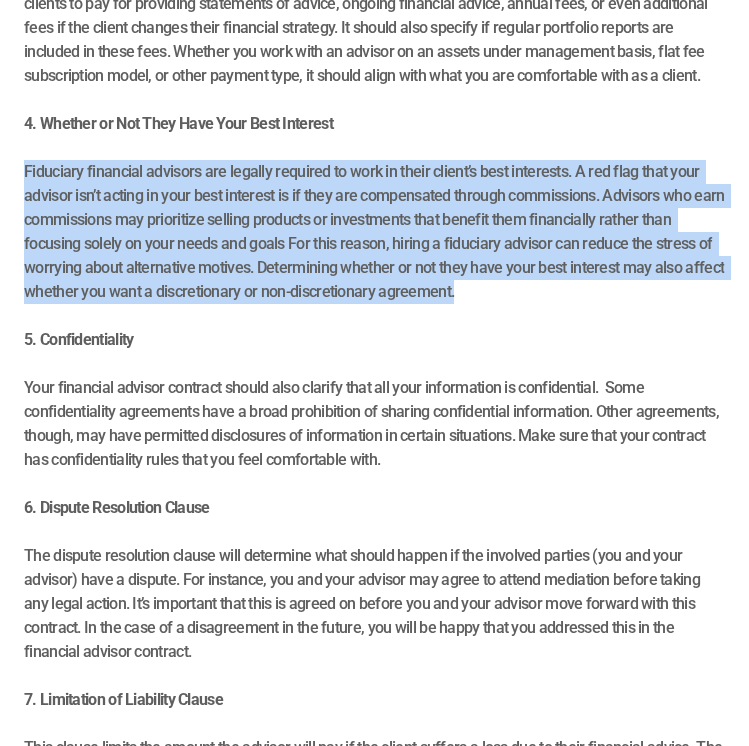 scroll, scrollTop: 1894, scrollLeft: 0, axis: vertical 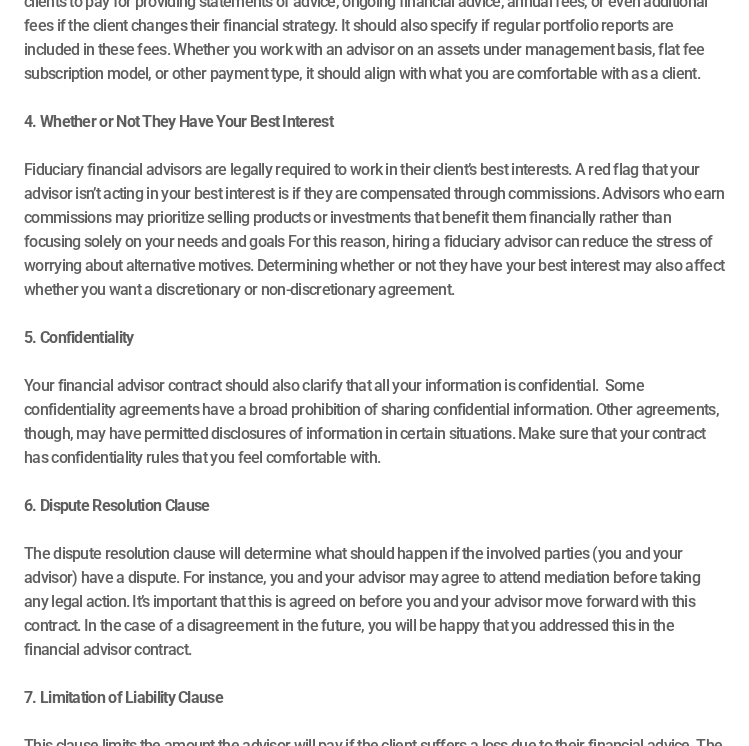 click on "Your financial advisor contract should also clarify that all your information is confidential.  Some confidentiality agreements have a broad prohibition of sharing confidential information. Other agreements, though, may have permitted disclosures of information in certain situations. Make sure that your contract has confidentiality rules that you feel comfortable with." at bounding box center (374, 410) 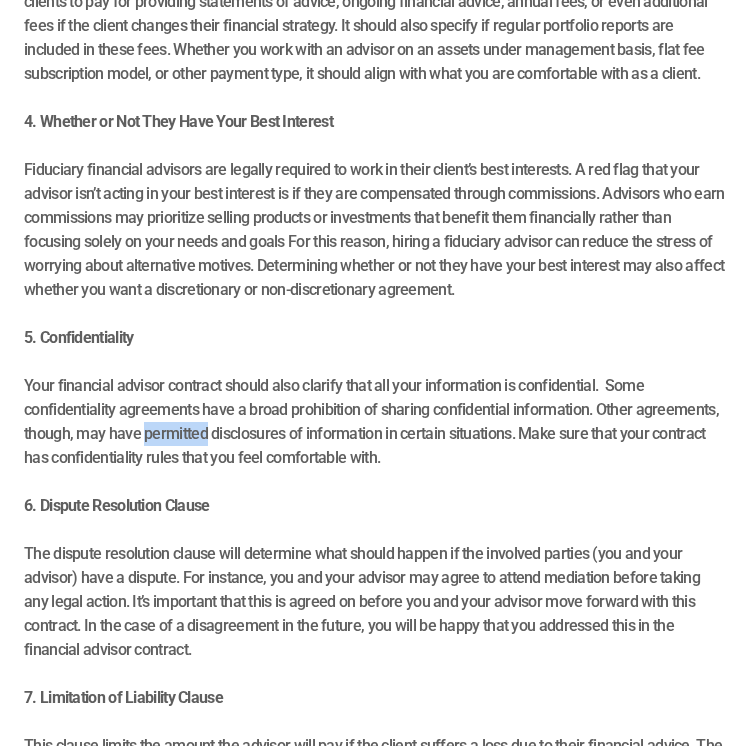 click on "Your financial advisor contract should also clarify that all your information is confidential.  Some confidentiality agreements have a broad prohibition of sharing confidential information. Other agreements, though, may have permitted disclosures of information in certain situations. Make sure that your contract has confidentiality rules that you feel comfortable with." at bounding box center [374, 410] 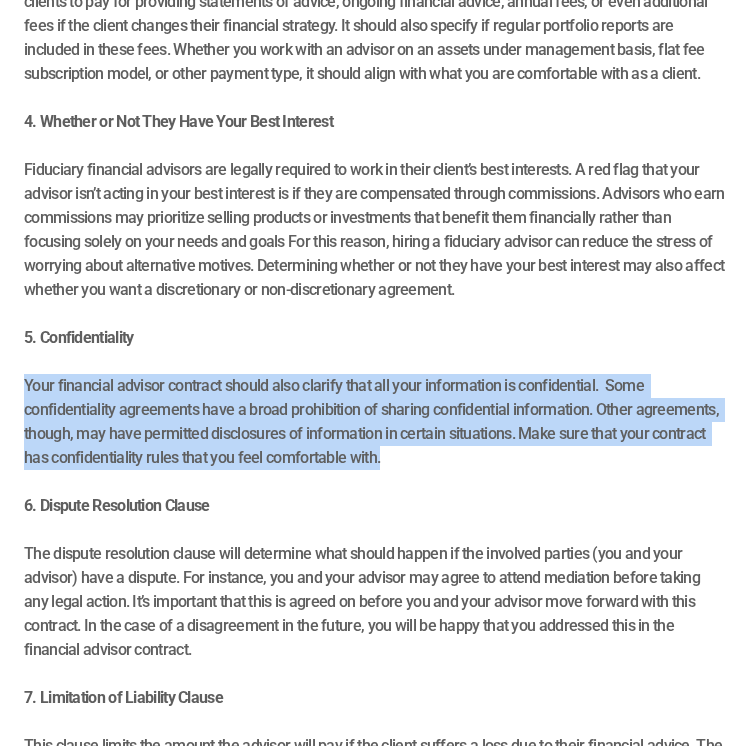 click on "Your financial advisor contract should also clarify that all your information is confidential.  Some confidentiality agreements have a broad prohibition of sharing confidential information. Other agreements, though, may have permitted disclosures of information in certain situations. Make sure that your contract has confidentiality rules that you feel comfortable with." at bounding box center (374, 410) 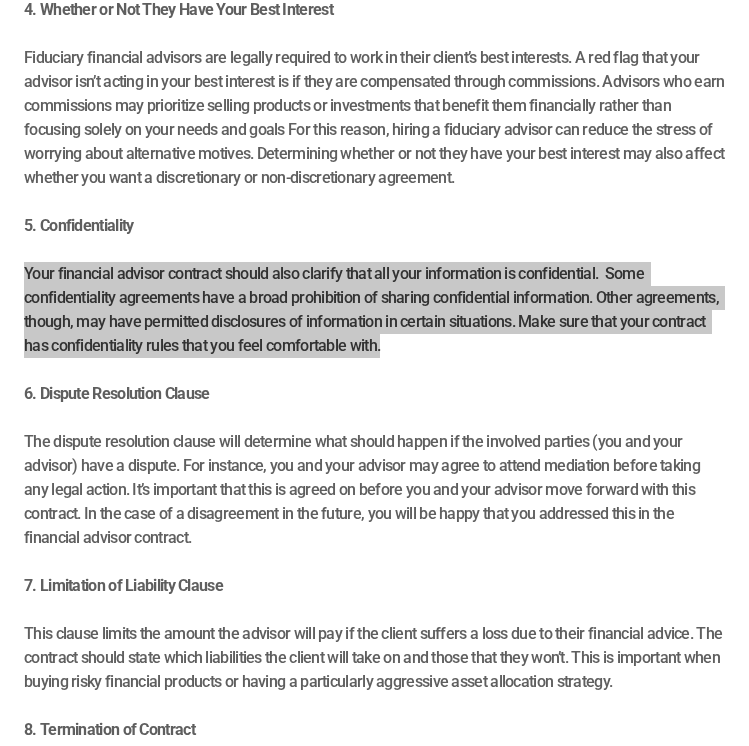 scroll, scrollTop: 2007, scrollLeft: 0, axis: vertical 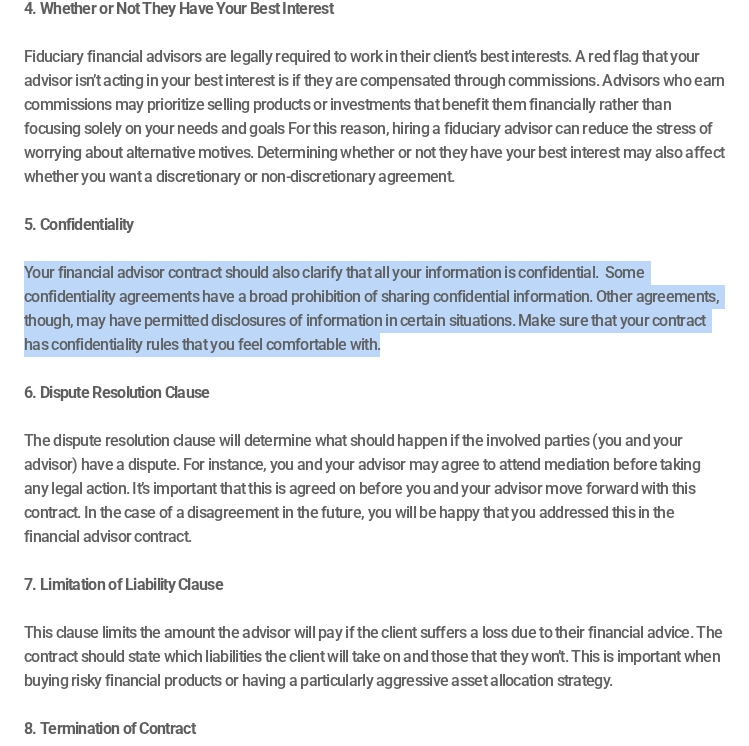 click on "The dispute resolution clause will determine what should happen if the involved parties (you and your advisor) have a dispute. For instance, you and your advisor may agree to attend mediation before taking any legal action. It’s important that this is agreed on before you and your advisor move forward with this contract. In the case of a disagreement in the future, you will be happy that you addressed this in the financial advisor contract." at bounding box center [374, 477] 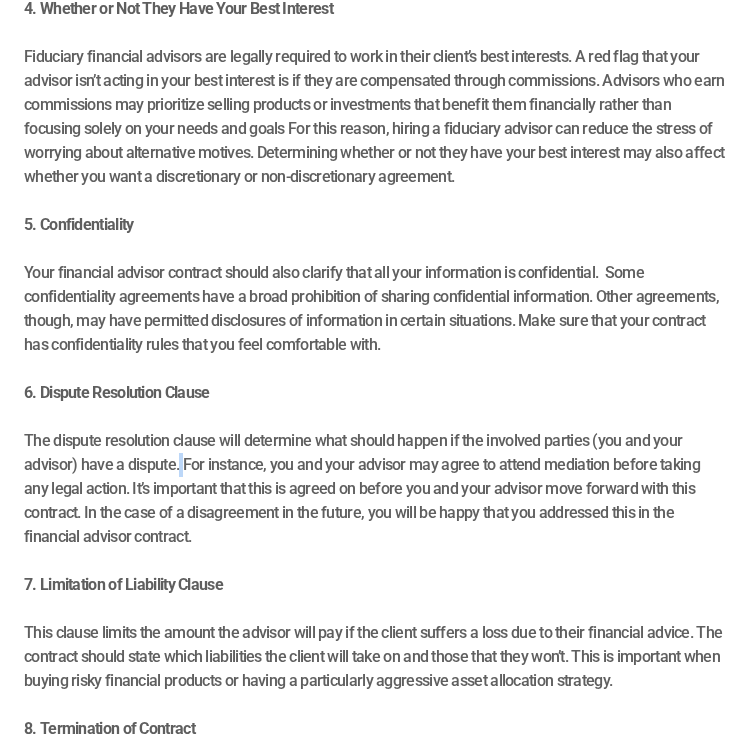 click on "The dispute resolution clause will determine what should happen if the involved parties (you and your advisor) have a dispute. For instance, you and your advisor may agree to attend mediation before taking any legal action. It’s important that this is agreed on before you and your advisor move forward with this contract. In the case of a disagreement in the future, you will be happy that you addressed this in the financial advisor contract." at bounding box center (374, 477) 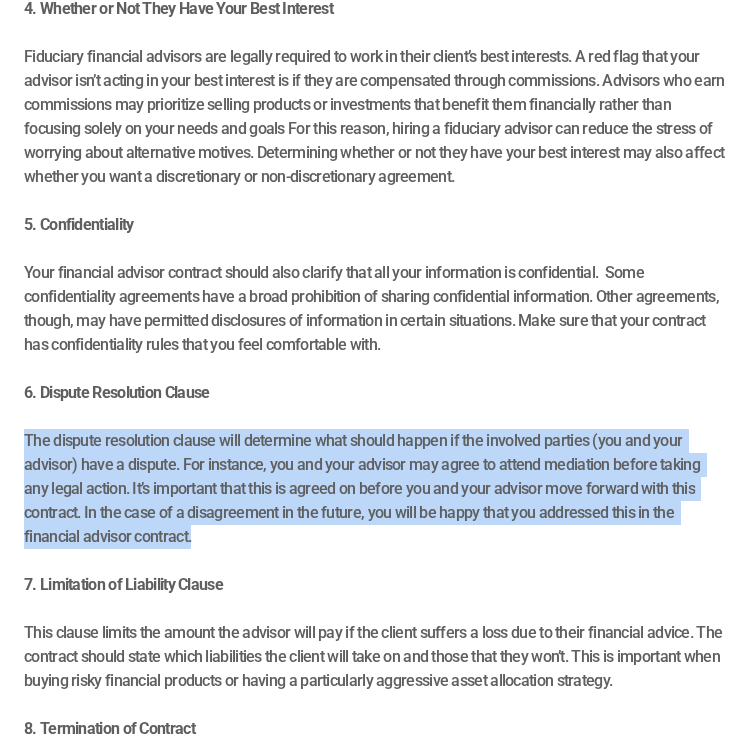 click on "The dispute resolution clause will determine what should happen if the involved parties (you and your advisor) have a dispute. For instance, you and your advisor may agree to attend mediation before taking any legal action. It’s important that this is agreed on before you and your advisor move forward with this contract. In the case of a disagreement in the future, you will be happy that you addressed this in the financial advisor contract." at bounding box center [374, 477] 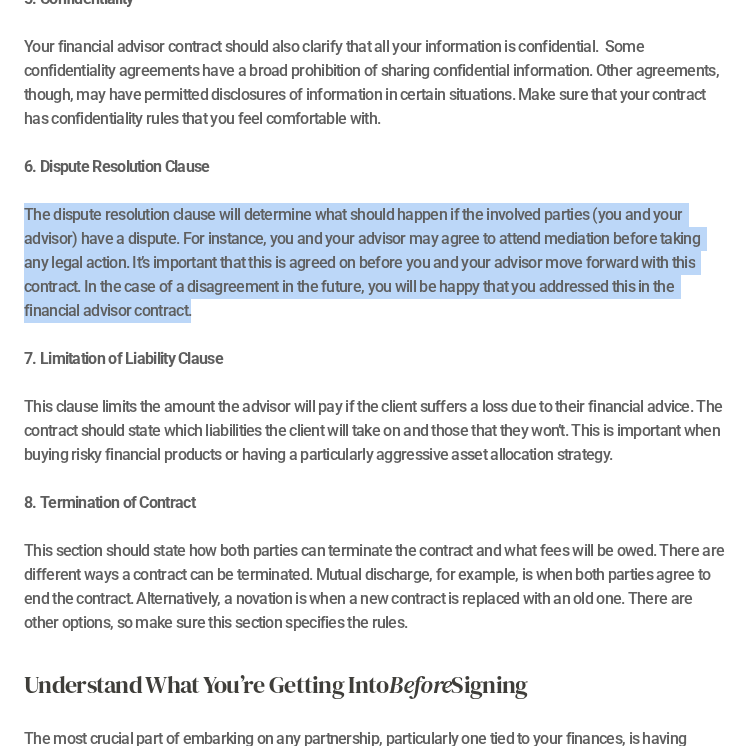 scroll, scrollTop: 2268, scrollLeft: 0, axis: vertical 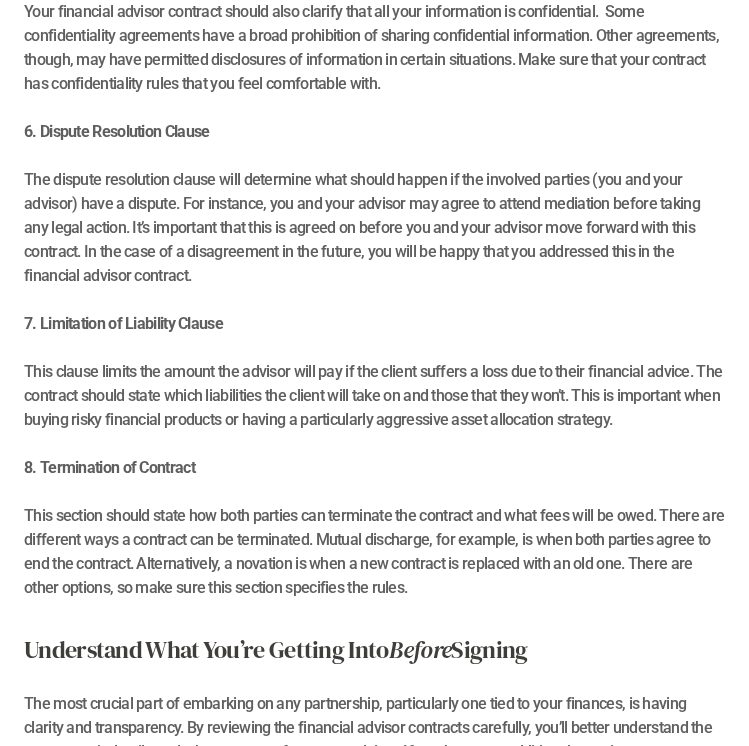 click on "This clause limits the amount the advisor will pay if the client suffers a loss due to their financial advice. The contract should state which liabilities the client will take on and those that they won’t. This is important when buying risky financial products or having a particularly aggressive asset allocation strategy." at bounding box center [374, 384] 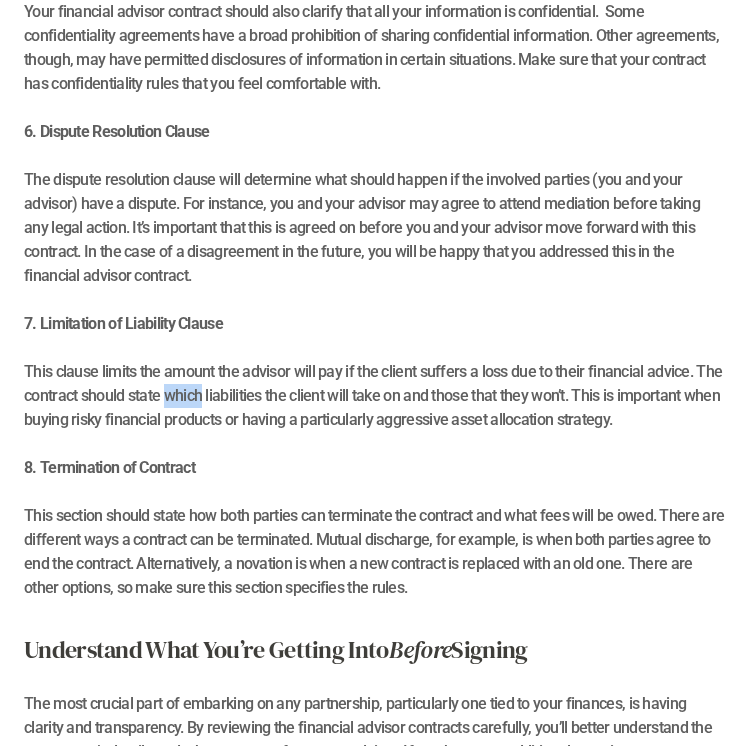 click on "This clause limits the amount the advisor will pay if the client suffers a loss due to their financial advice. The contract should state which liabilities the client will take on and those that they won’t. This is important when buying risky financial products or having a particularly aggressive asset allocation strategy." at bounding box center (374, 384) 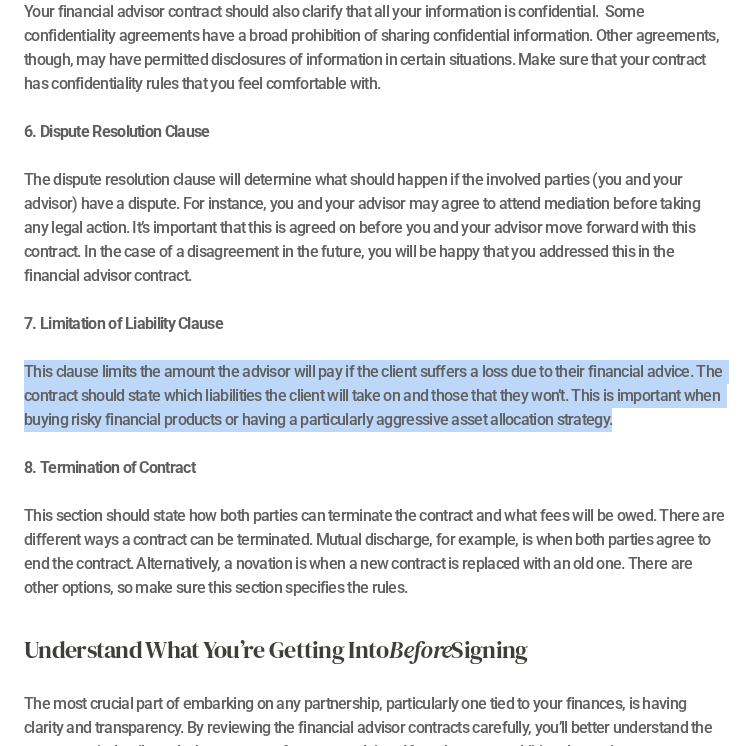 click on "This clause limits the amount the advisor will pay if the client suffers a loss due to their financial advice. The contract should state which liabilities the client will take on and those that they won’t. This is important when buying risky financial products or having a particularly aggressive asset allocation strategy." at bounding box center (374, 384) 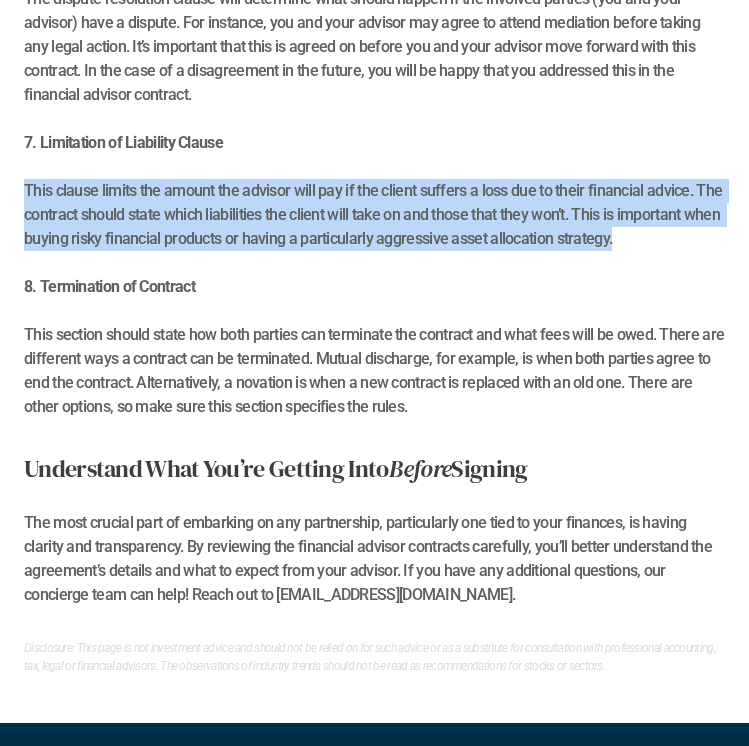 scroll, scrollTop: 2448, scrollLeft: 0, axis: vertical 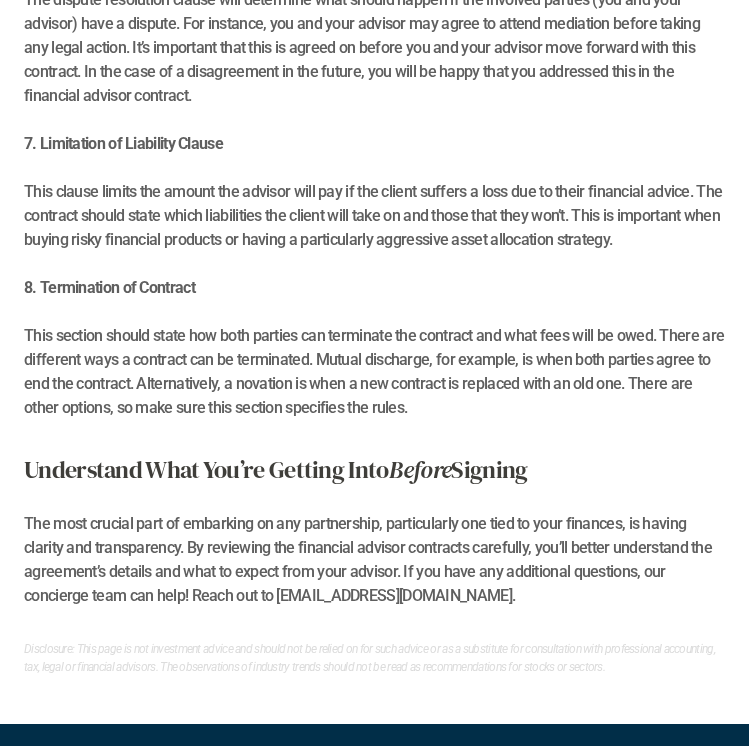 click on "This section should state how both parties can terminate the contract and what fees will be owed. There are different ways a contract can be terminated. Mutual discharge, for example, is when both parties agree to end the contract. Alternatively, a novation is when a new contract is replaced with an old one. There are other options, so make sure this section specifies the rules." at bounding box center [374, 360] 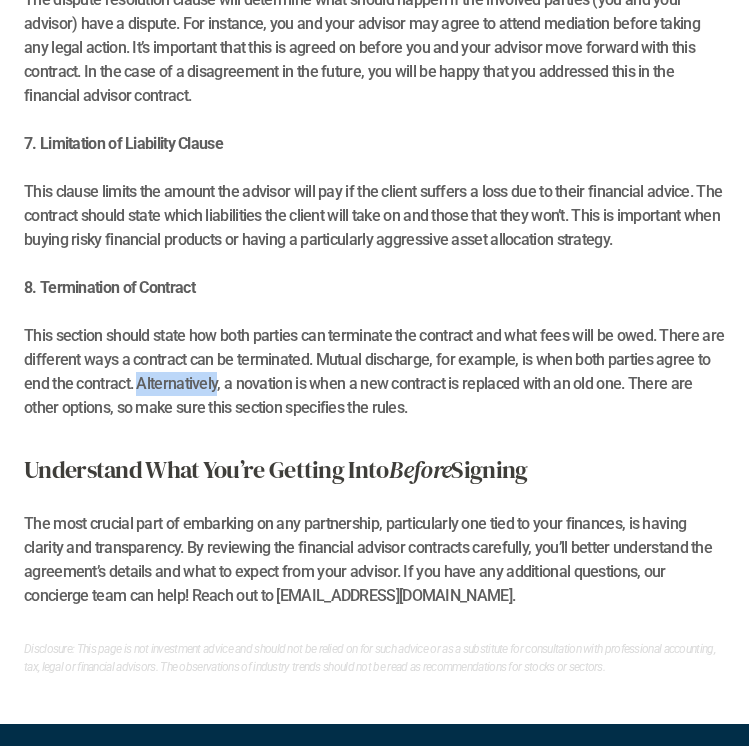 click on "This section should state how both parties can terminate the contract and what fees will be owed. There are different ways a contract can be terminated. Mutual discharge, for example, is when both parties agree to end the contract. Alternatively, a novation is when a new contract is replaced with an old one. There are other options, so make sure this section specifies the rules." at bounding box center (374, 360) 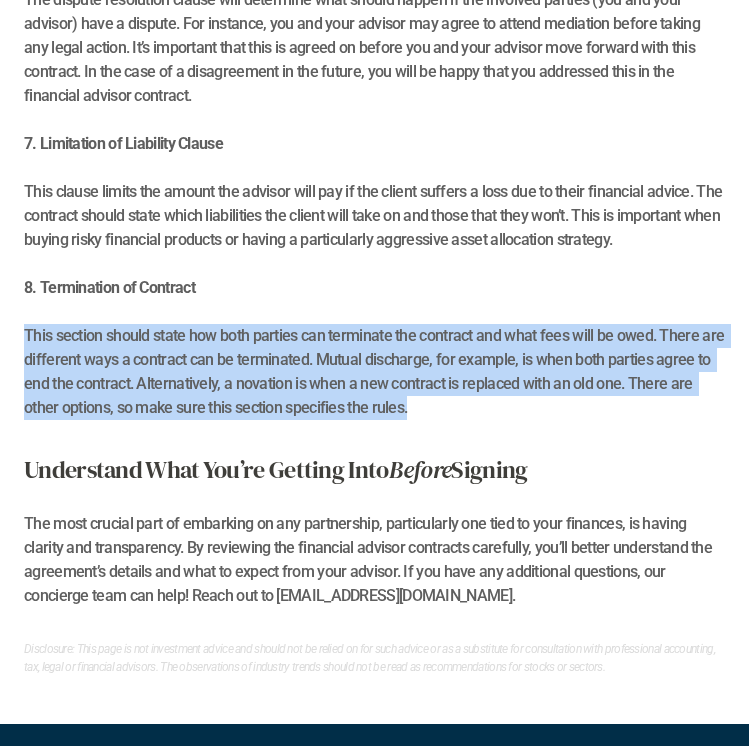 click on "This section should state how both parties can terminate the contract and what fees will be owed. There are different ways a contract can be terminated. Mutual discharge, for example, is when both parties agree to end the contract. Alternatively, a novation is when a new contract is replaced with an old one. There are other options, so make sure this section specifies the rules." at bounding box center (374, 360) 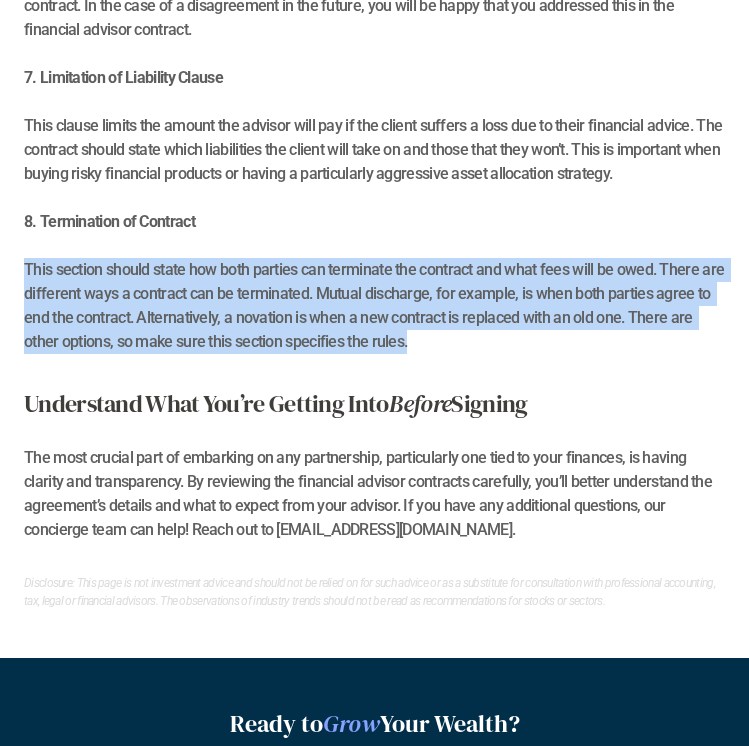 scroll, scrollTop: 2522, scrollLeft: 0, axis: vertical 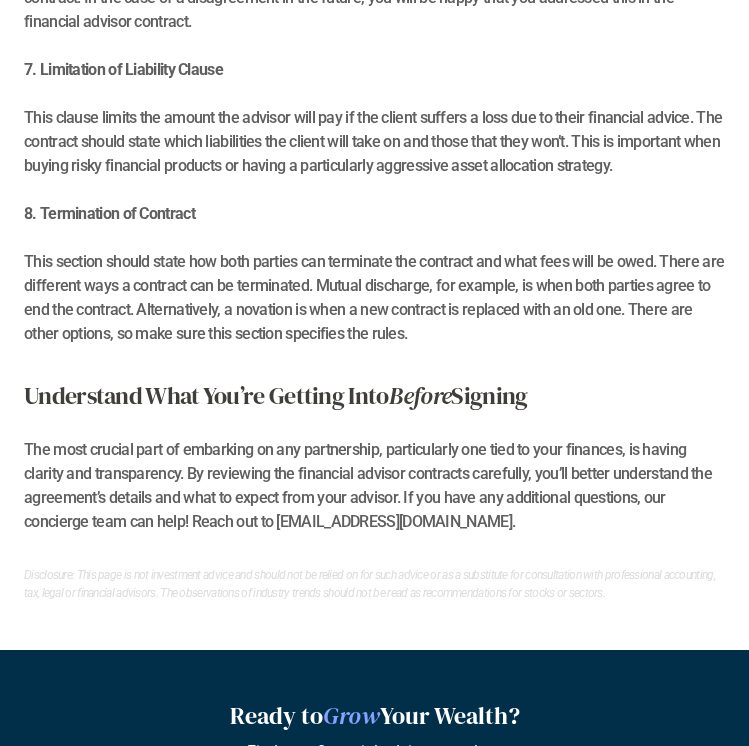 click on "Understand What You’re Getting Into  Before  Signing  The most crucial part of embarking on any partnership, particularly one tied to your finances, is having clarity and transparency. By reviewing the financial advisor contracts carefully, you’ll better understand the agreement’s details and what to expect from your advisor. If you have any additional questions, our concierge team can help! Reach out to concierge@zoefin.com." at bounding box center (374, 456) 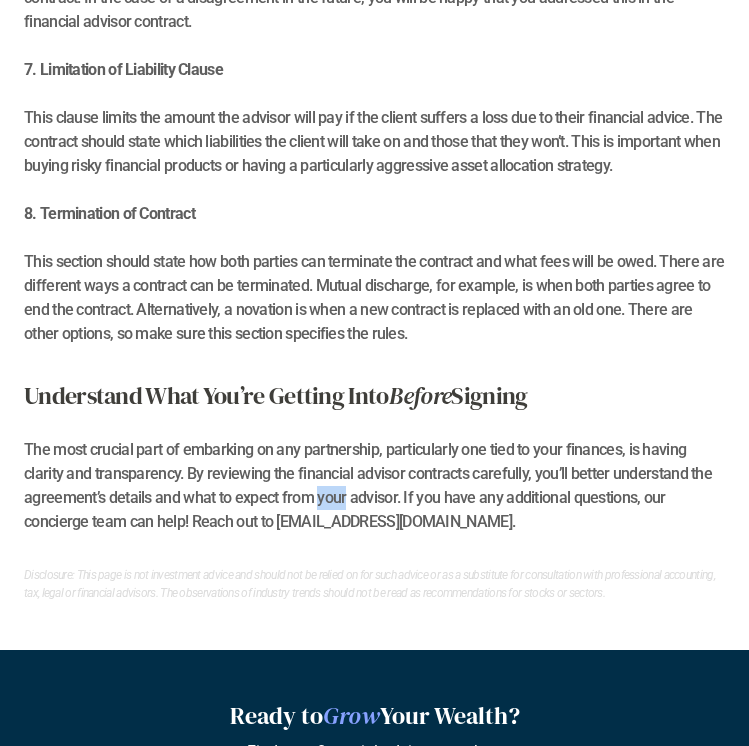 click on "Understand What You’re Getting Into  Before  Signing  The most crucial part of embarking on any partnership, particularly one tied to your finances, is having clarity and transparency. By reviewing the financial advisor contracts carefully, you’ll better understand the agreement’s details and what to expect from your advisor. If you have any additional questions, our concierge team can help! Reach out to concierge@zoefin.com." at bounding box center [374, 456] 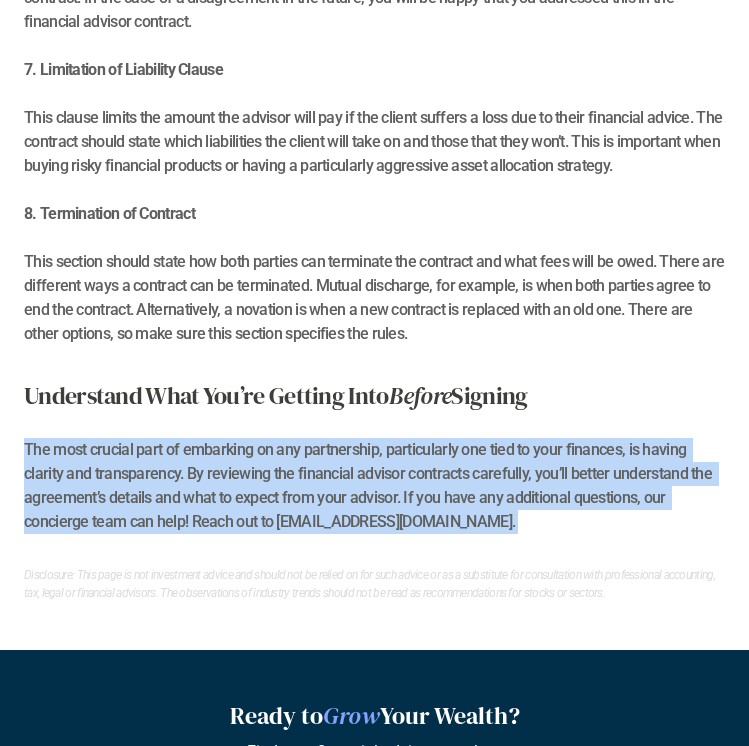 click on "Understand What You’re Getting Into  Before  Signing  The most crucial part of embarking on any partnership, particularly one tied to your finances, is having clarity and transparency. By reviewing the financial advisor contracts carefully, you’ll better understand the agreement’s details and what to expect from your advisor. If you have any additional questions, our concierge team can help! Reach out to concierge@zoefin.com." at bounding box center [374, 456] 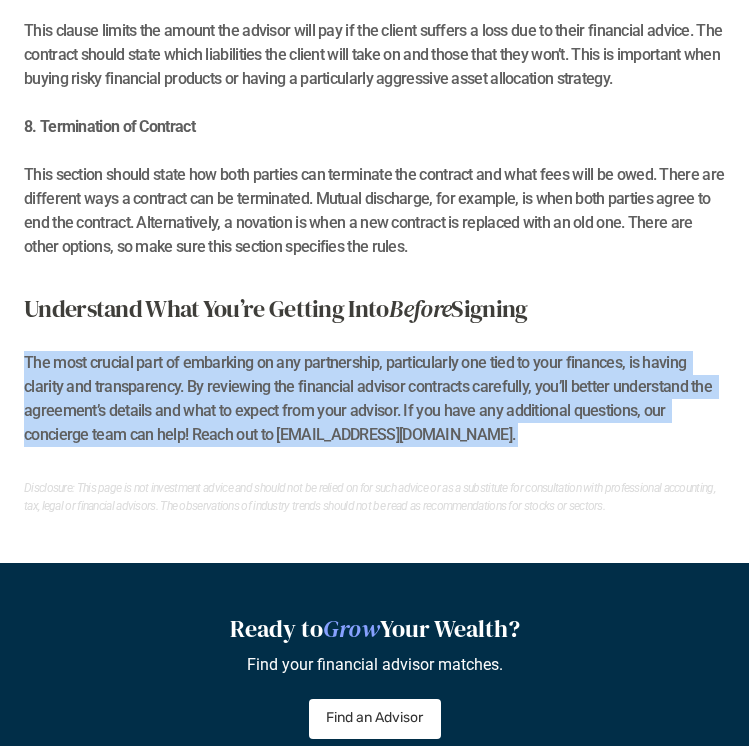 scroll, scrollTop: 2629, scrollLeft: 0, axis: vertical 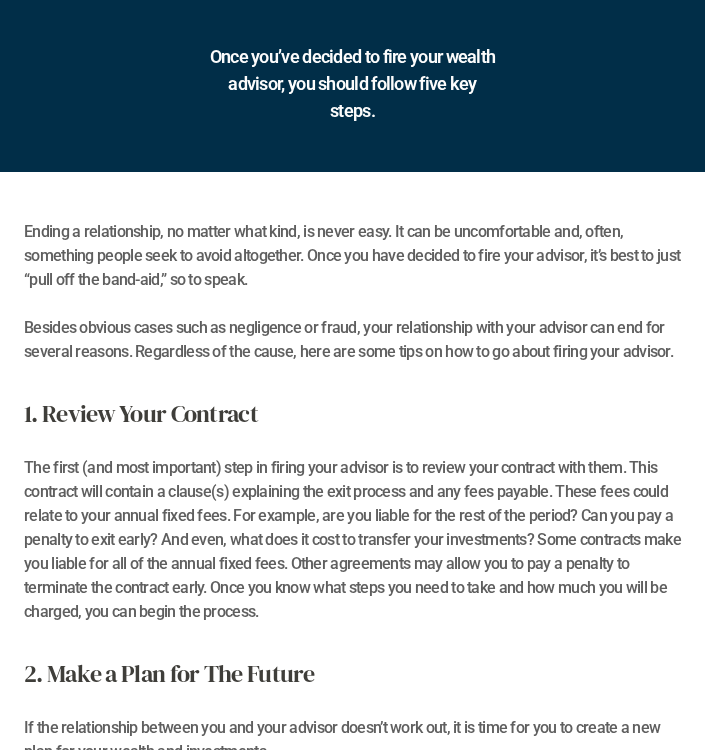 click on "Ending a relationship, no matter what kind, is never easy. It can be uncomfortable and, often, something people seek to avoid altogether. Once you have decided to fire your advisor, it’s best to just “pull off the band-aid,” so to speak. Besides obvious cases such as negligence or fraud, your relationship with your advisor can end for several reasons. Regardless of the cause, here are some tips on how to go about firing your advisor." at bounding box center [352, 292] 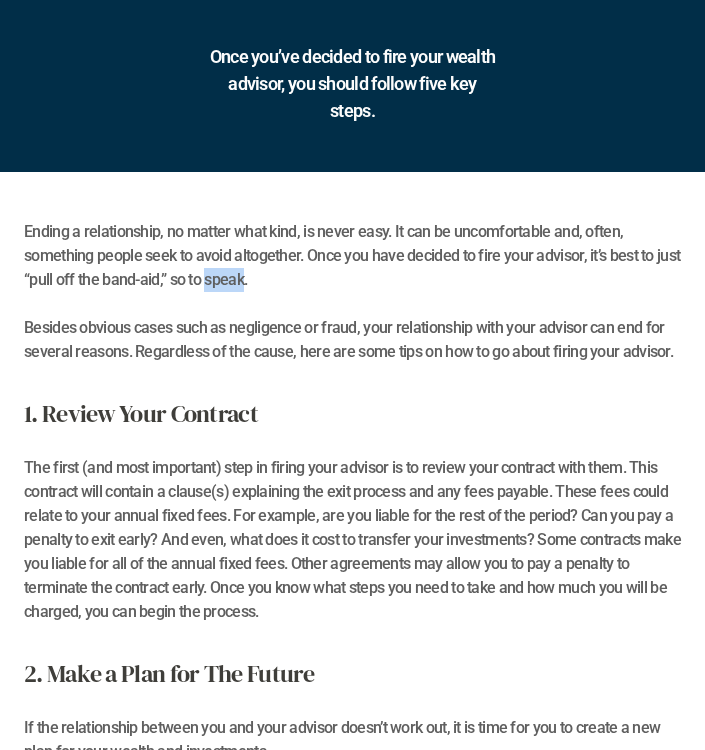 click on "Ending a relationship, no matter what kind, is never easy. It can be uncomfortable and, often, something people seek to avoid altogether. Once you have decided to fire your advisor, it’s best to just “pull off the band-aid,” so to speak. Besides obvious cases such as negligence or fraud, your relationship with your advisor can end for several reasons. Regardless of the cause, here are some tips on how to go about firing your advisor." at bounding box center (352, 292) 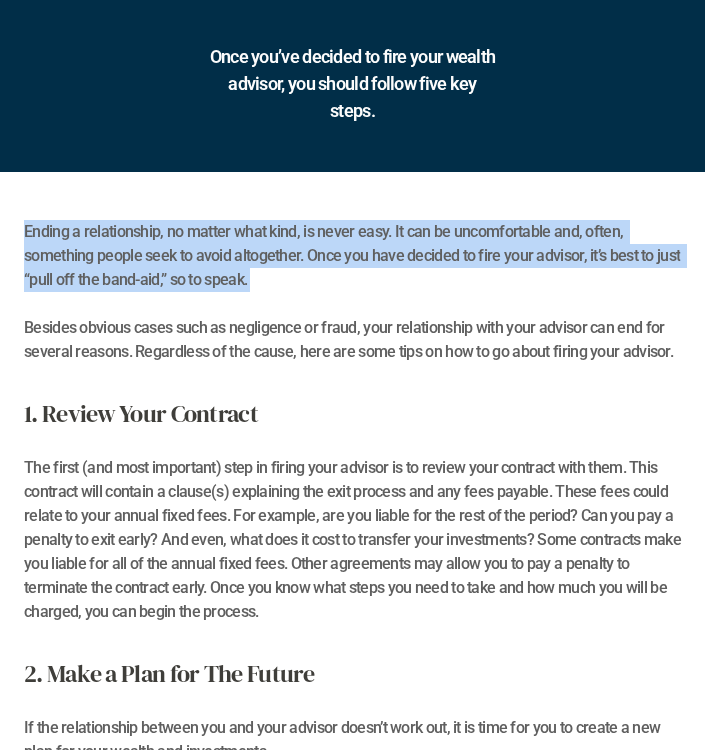 click on "Ending a relationship, no matter what kind, is never easy. It can be uncomfortable and, often, something people seek to avoid altogether. Once you have decided to fire your advisor, it’s best to just “pull off the band-aid,” so to speak. Besides obvious cases such as negligence or fraud, your relationship with your advisor can end for several reasons. Regardless of the cause, here are some tips on how to go about firing your advisor." at bounding box center (352, 292) 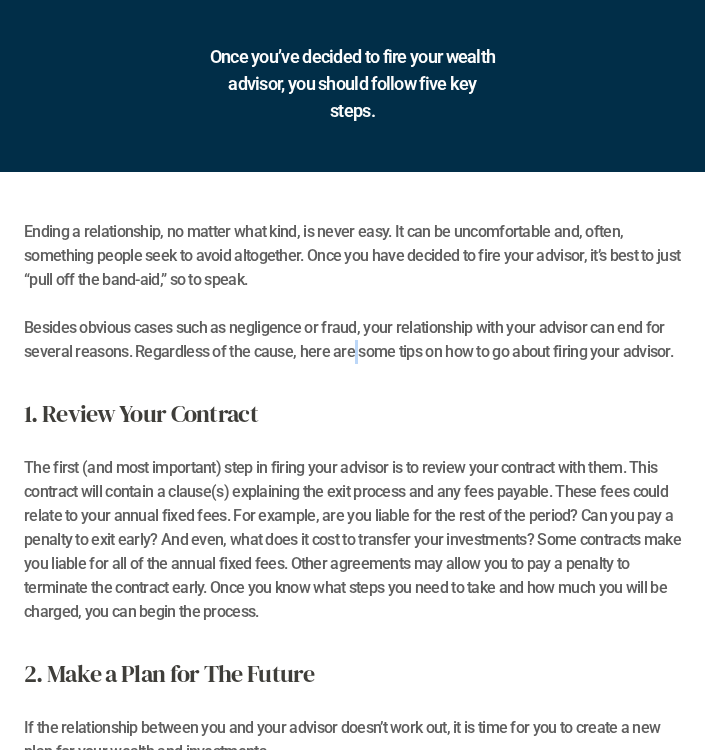 click on "Ending a relationship, no matter what kind, is never easy. It can be uncomfortable and, often, something people seek to avoid altogether. Once you have decided to fire your advisor, it’s best to just “pull off the band-aid,” so to speak. Besides obvious cases such as negligence or fraud, your relationship with your advisor can end for several reasons. Regardless of the cause, here are some tips on how to go about firing your advisor." at bounding box center [352, 292] 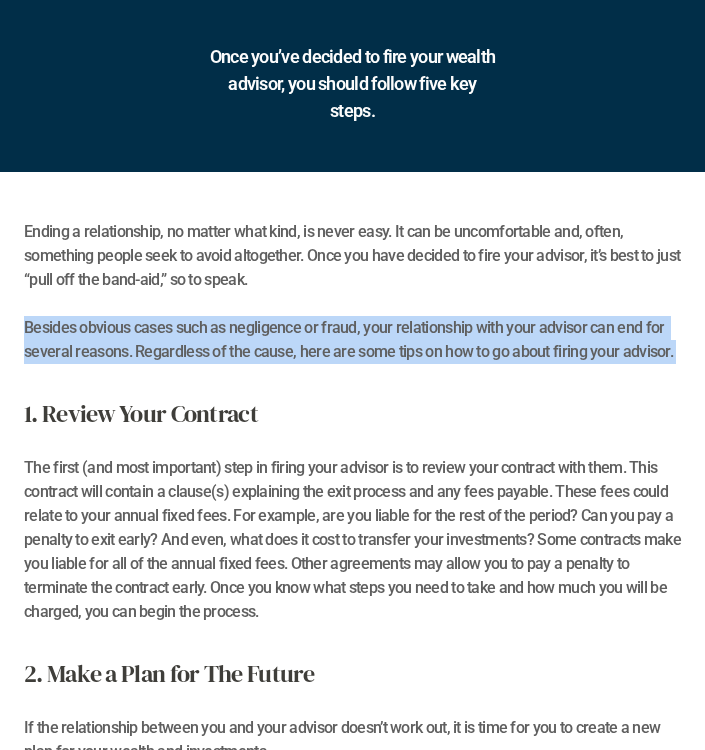 click on "Ending a relationship, no matter what kind, is never easy. It can be uncomfortable and, often, something people seek to avoid altogether. Once you have decided to fire your advisor, it’s best to just “pull off the band-aid,” so to speak. Besides obvious cases such as negligence or fraud, your relationship with your advisor can end for several reasons. Regardless of the cause, here are some tips on how to go about firing your advisor." at bounding box center (352, 292) 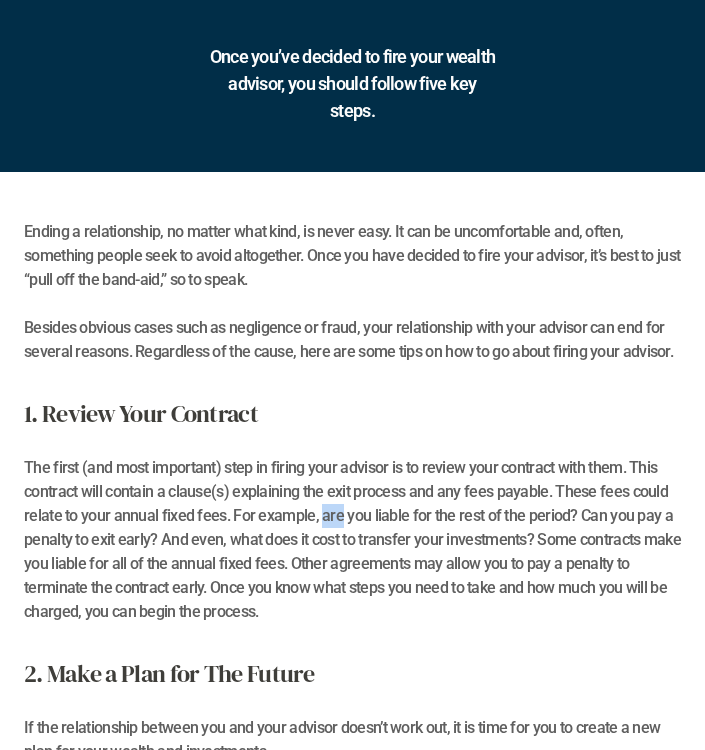 click on "The first (and most important) step in firing your advisor is to review your contract with them. This contract will contain a clause(s) explaining the exit process and any fees payable. These fees could relate to your annual fixed fees. For example, are you liable for the rest of the period? Can you pay a penalty to exit early? And even, what does it cost to transfer your investments? Some contracts make you liable for all of the annual fixed fees. Other agreements may allow you to pay a penalty to terminate the contract early. Once you know what steps you need to take and how much you will be charged, you can begin the process." at bounding box center [352, 528] 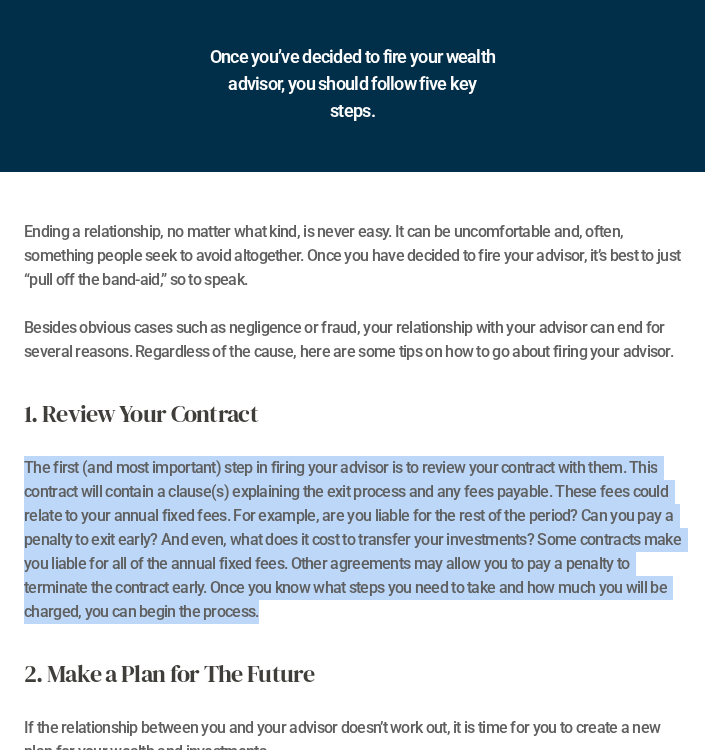 click on "The first (and most important) step in firing your advisor is to review your contract with them. This contract will contain a clause(s) explaining the exit process and any fees payable. These fees could relate to your annual fixed fees. For example, are you liable for the rest of the period? Can you pay a penalty to exit early? And even, what does it cost to transfer your investments? Some contracts make you liable for all of the annual fixed fees. Other agreements may allow you to pay a penalty to terminate the contract early. Once you know what steps you need to take and how much you will be charged, you can begin the process." at bounding box center [352, 528] 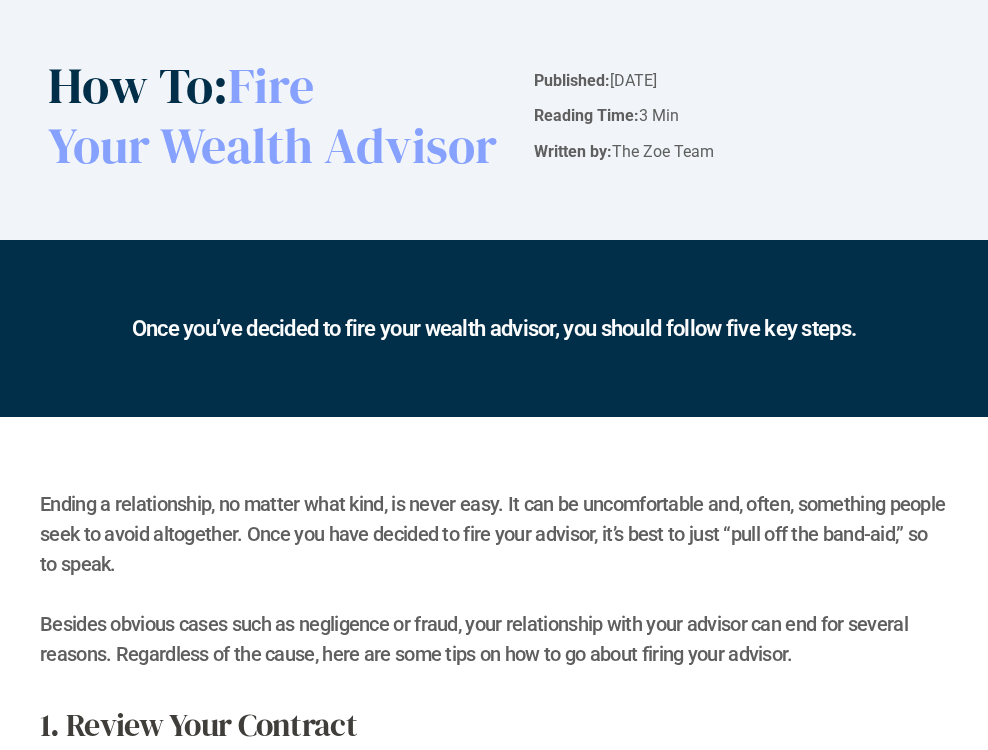 scroll, scrollTop: 0, scrollLeft: 0, axis: both 